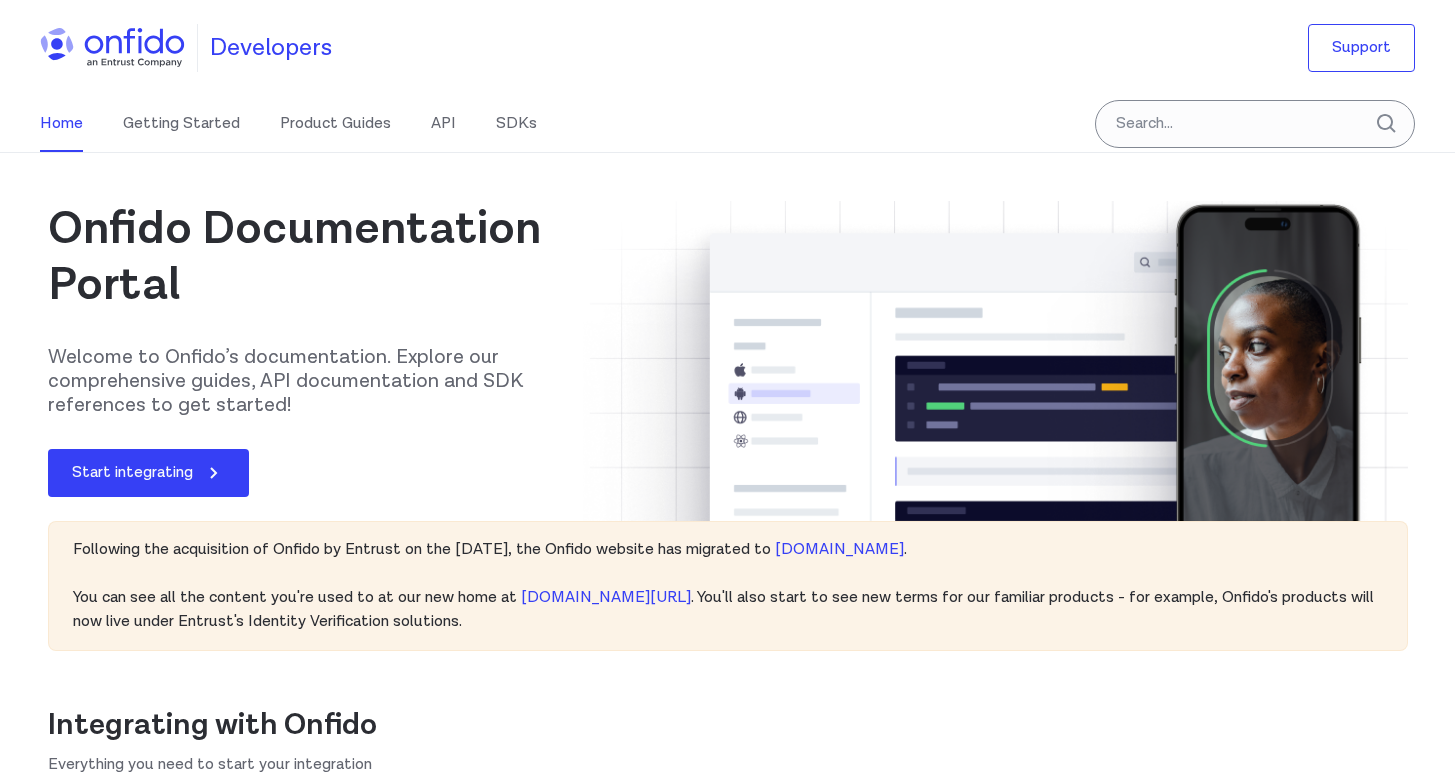 scroll, scrollTop: 659, scrollLeft: 0, axis: vertical 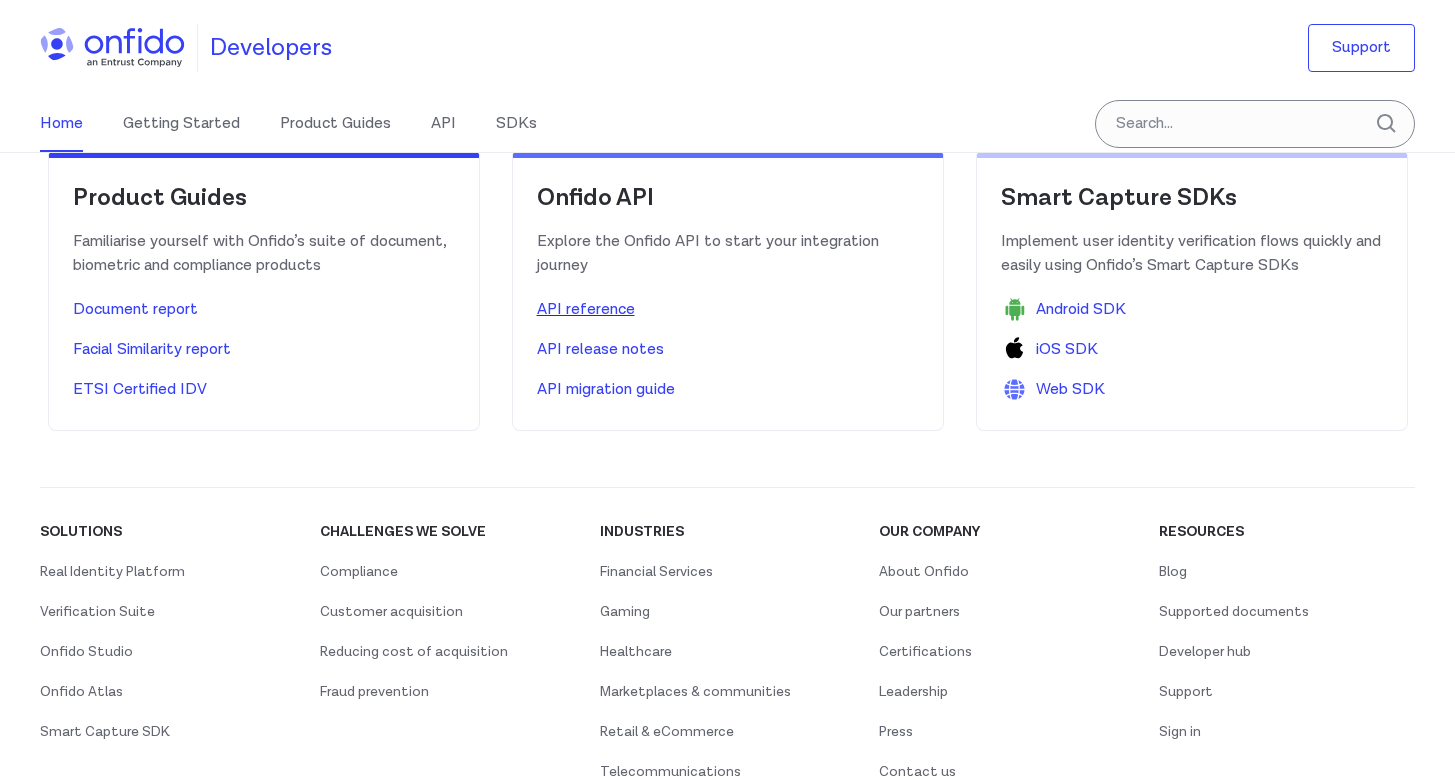 click on "API reference" at bounding box center (586, 310) 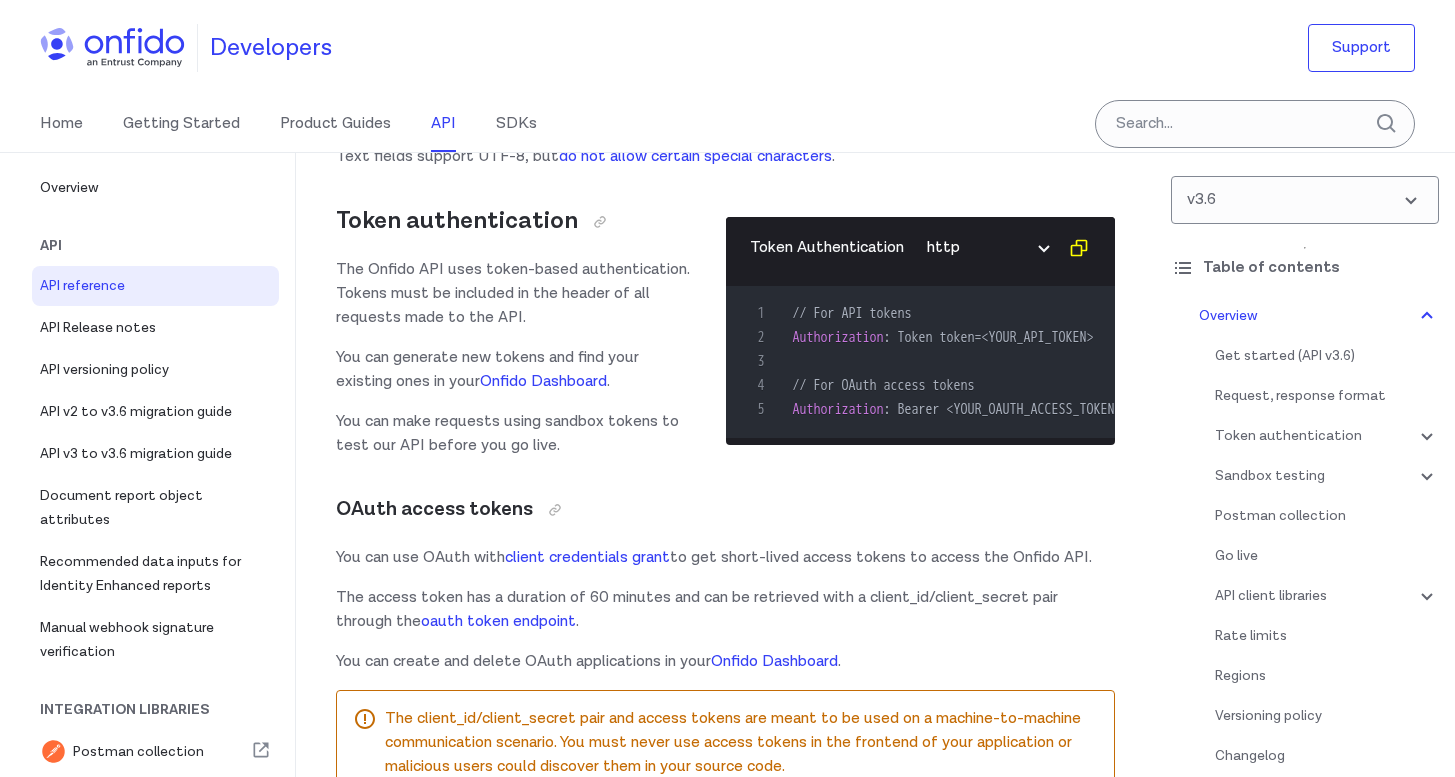 scroll, scrollTop: 0, scrollLeft: 0, axis: both 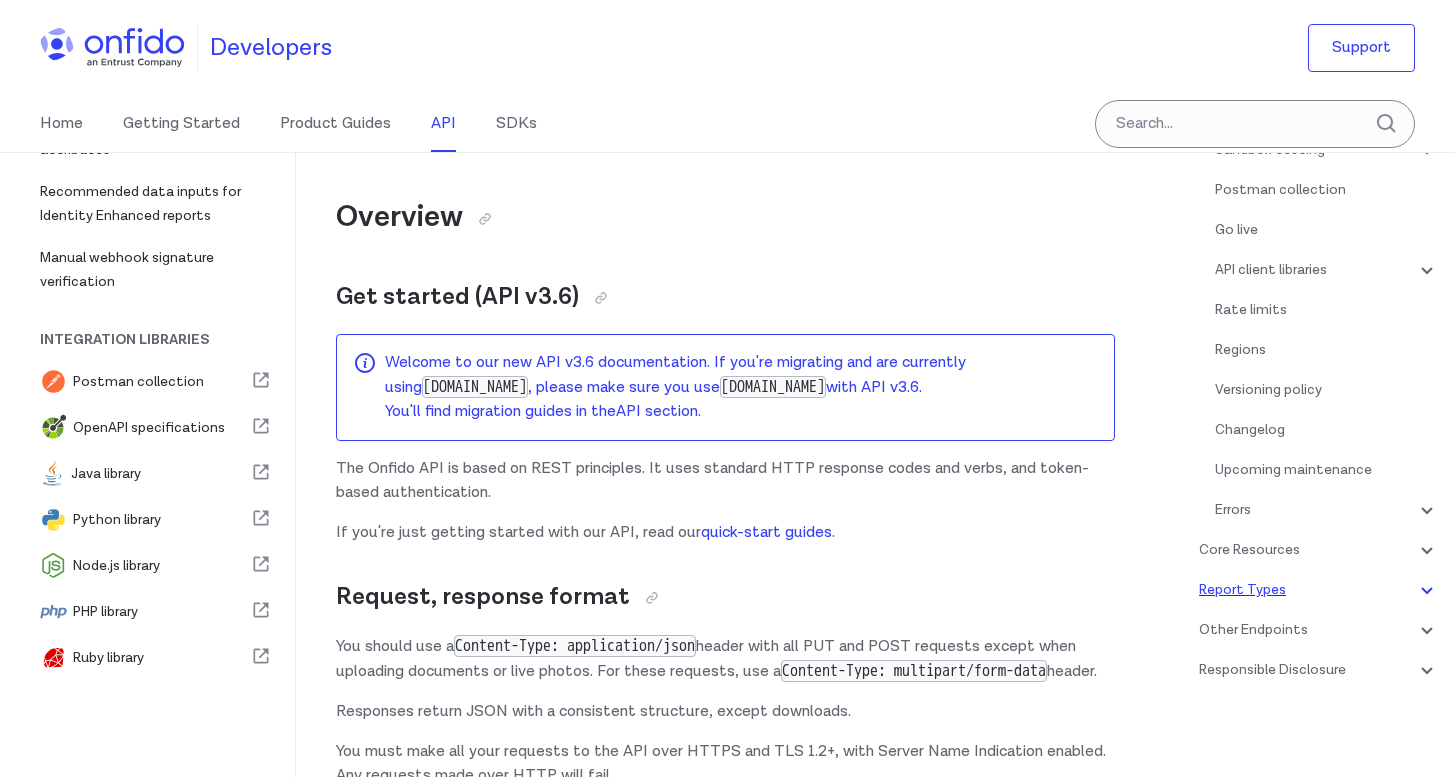 click on "Report Types" at bounding box center [1319, 590] 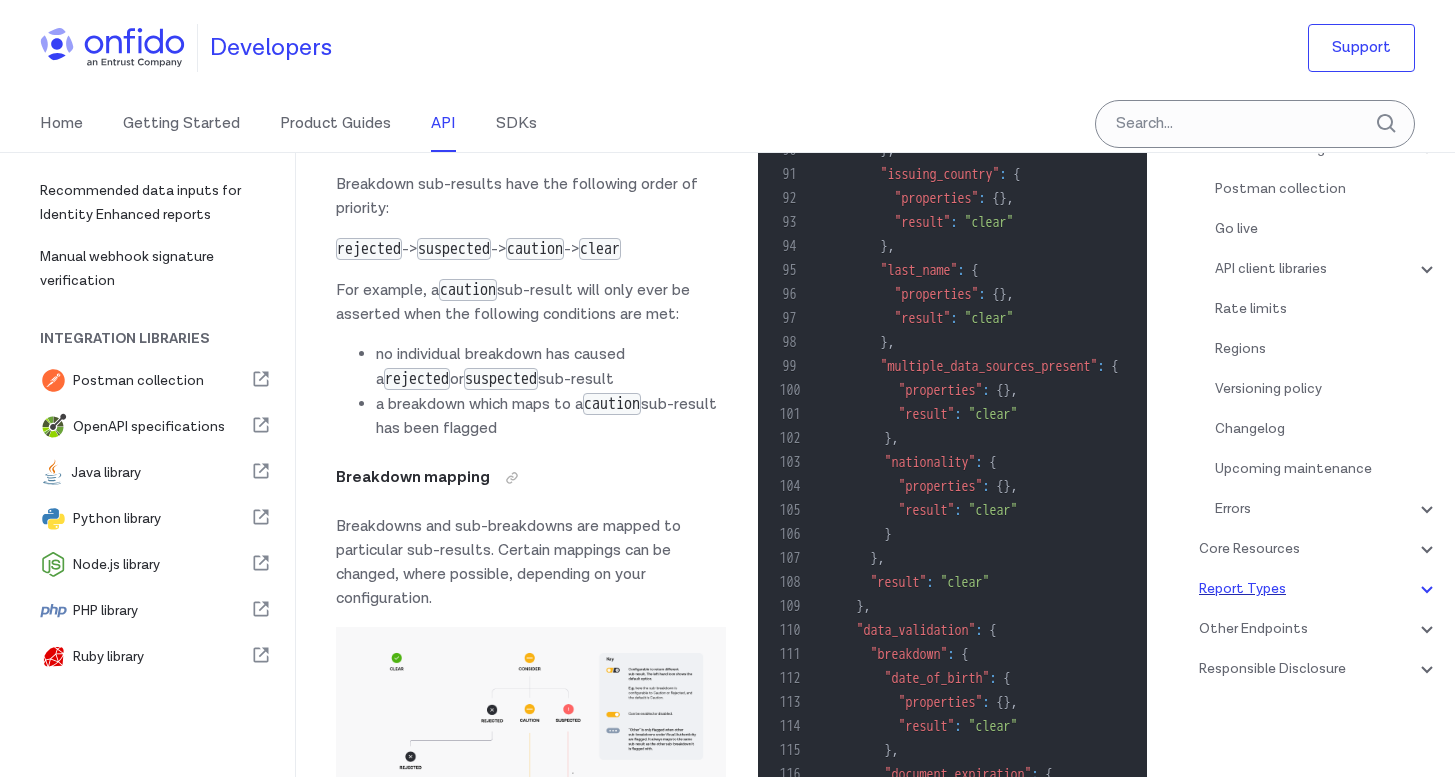 scroll, scrollTop: 191, scrollLeft: 0, axis: vertical 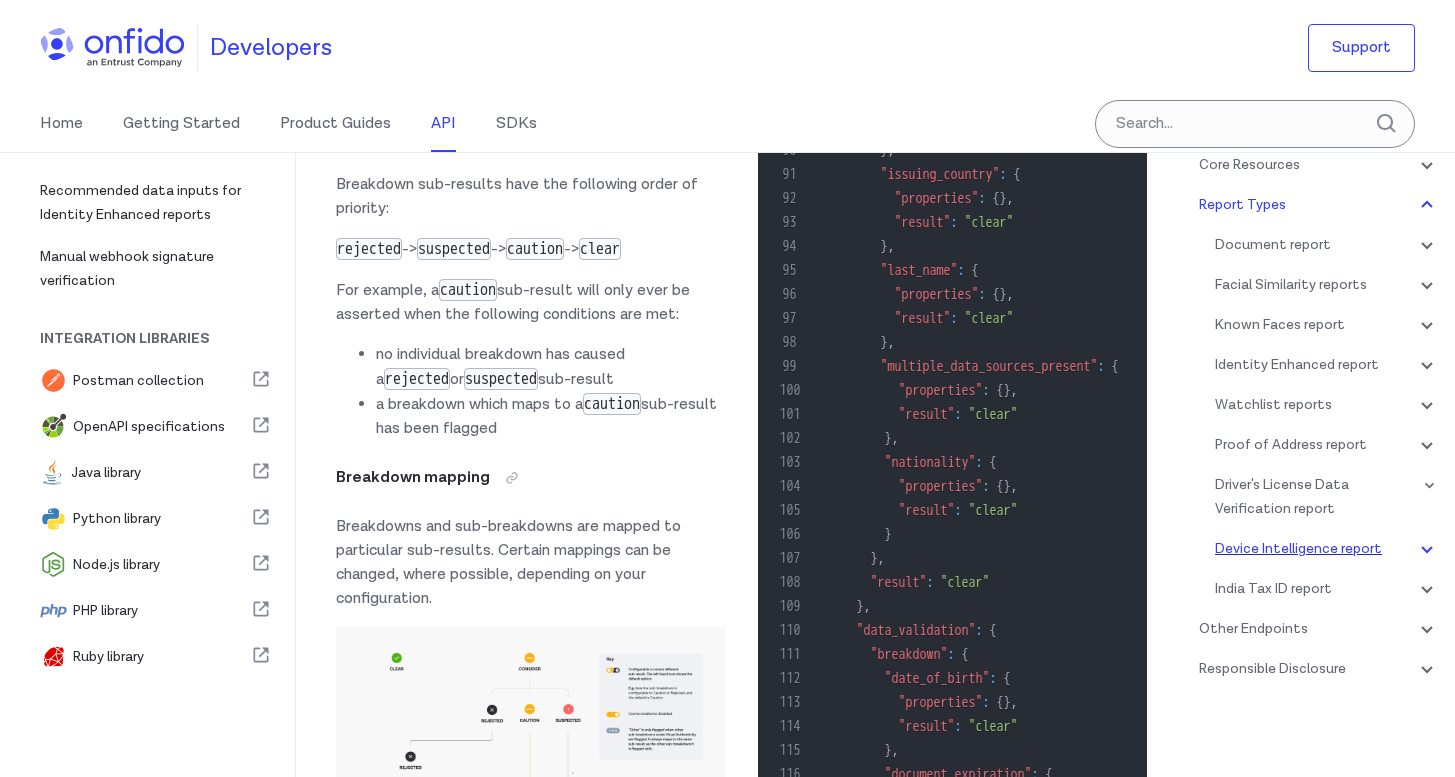 click on "Device Intelligence report" at bounding box center (1327, 549) 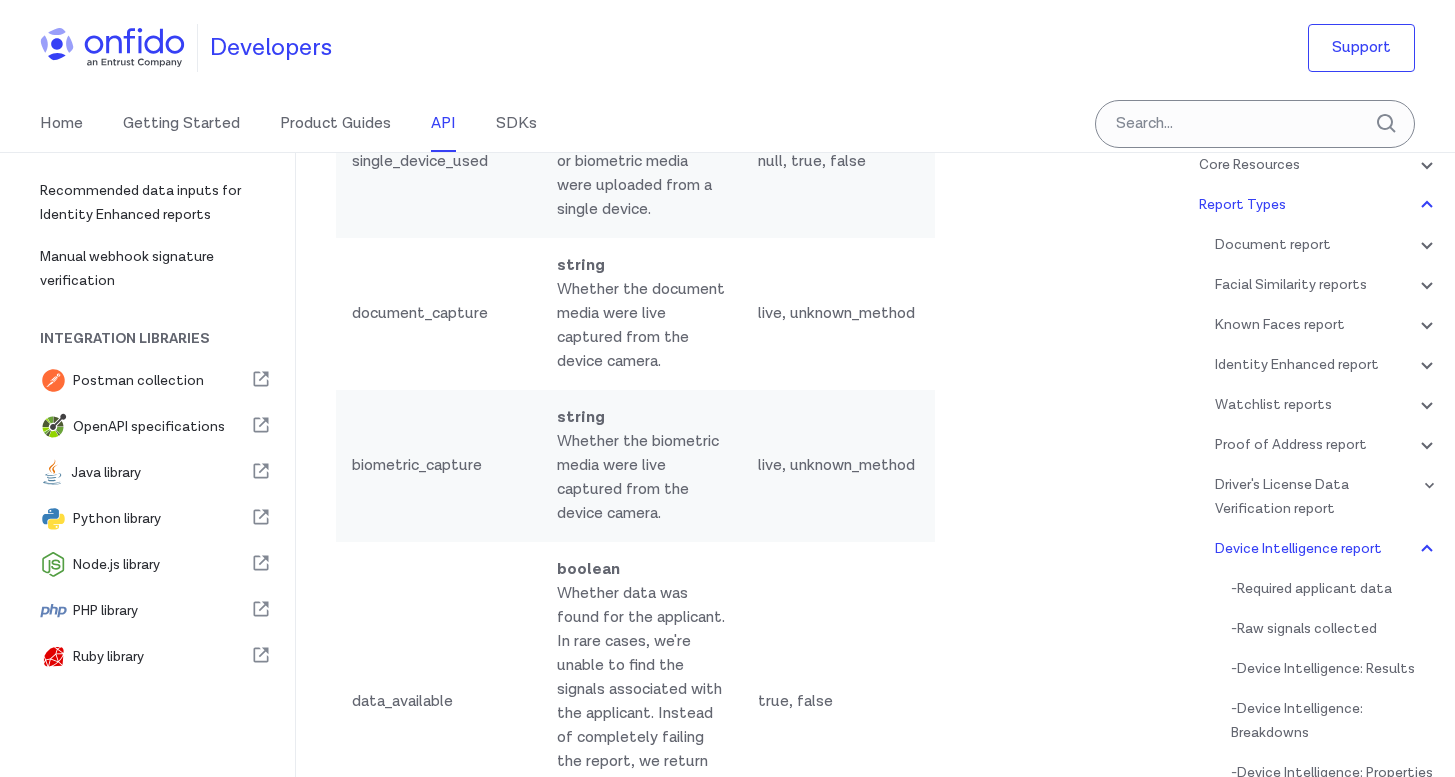click at bounding box center (647, -9137) 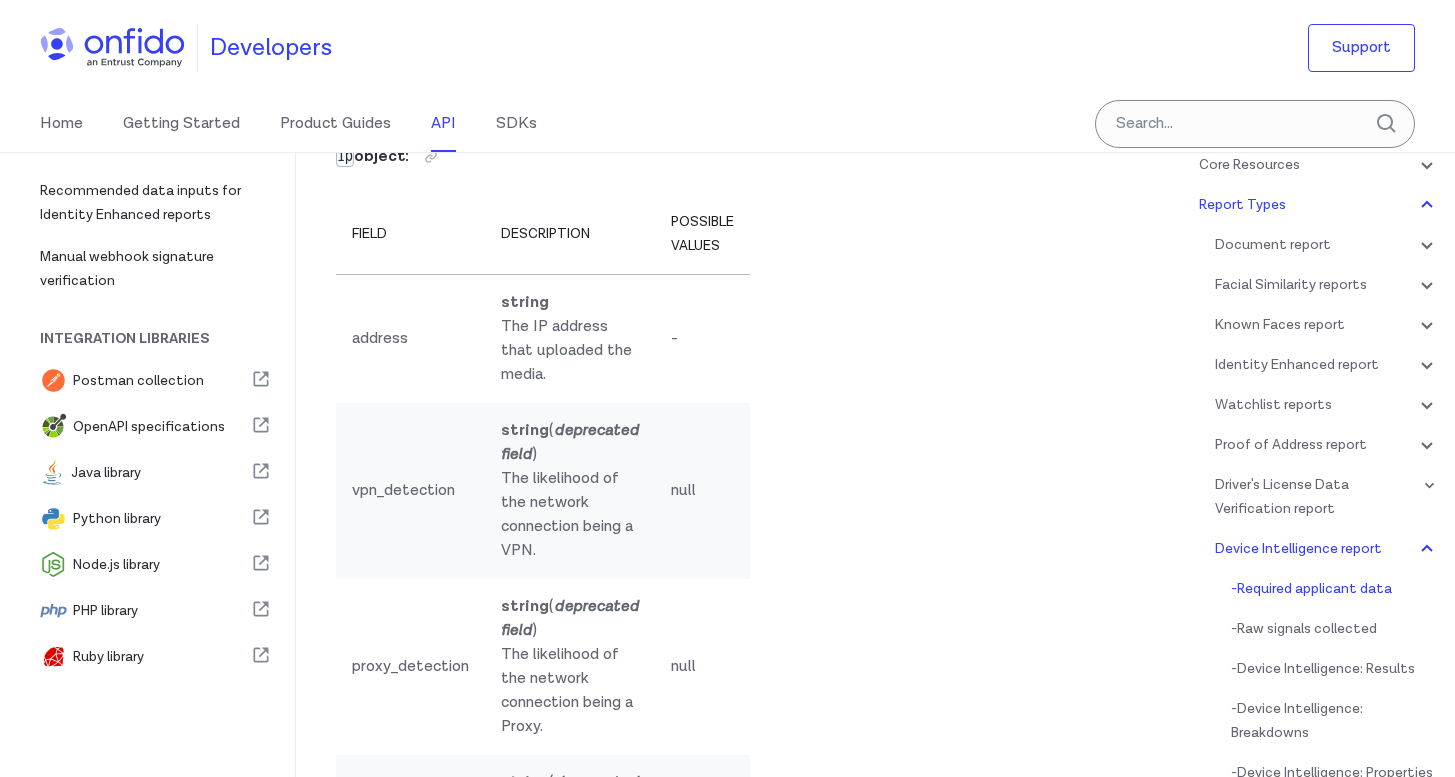scroll, scrollTop: 173399, scrollLeft: 0, axis: vertical 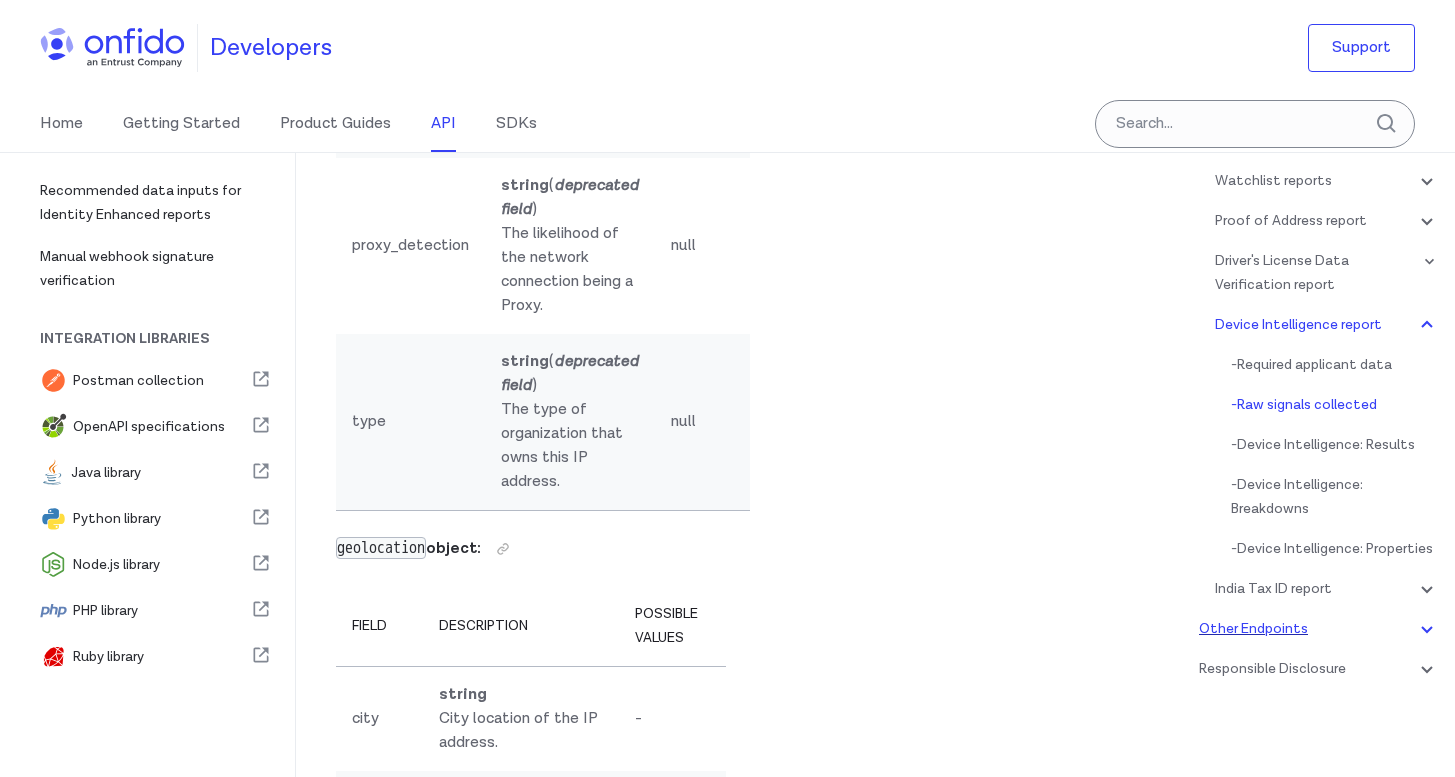 click on "Other Endpoints" at bounding box center (1319, 629) 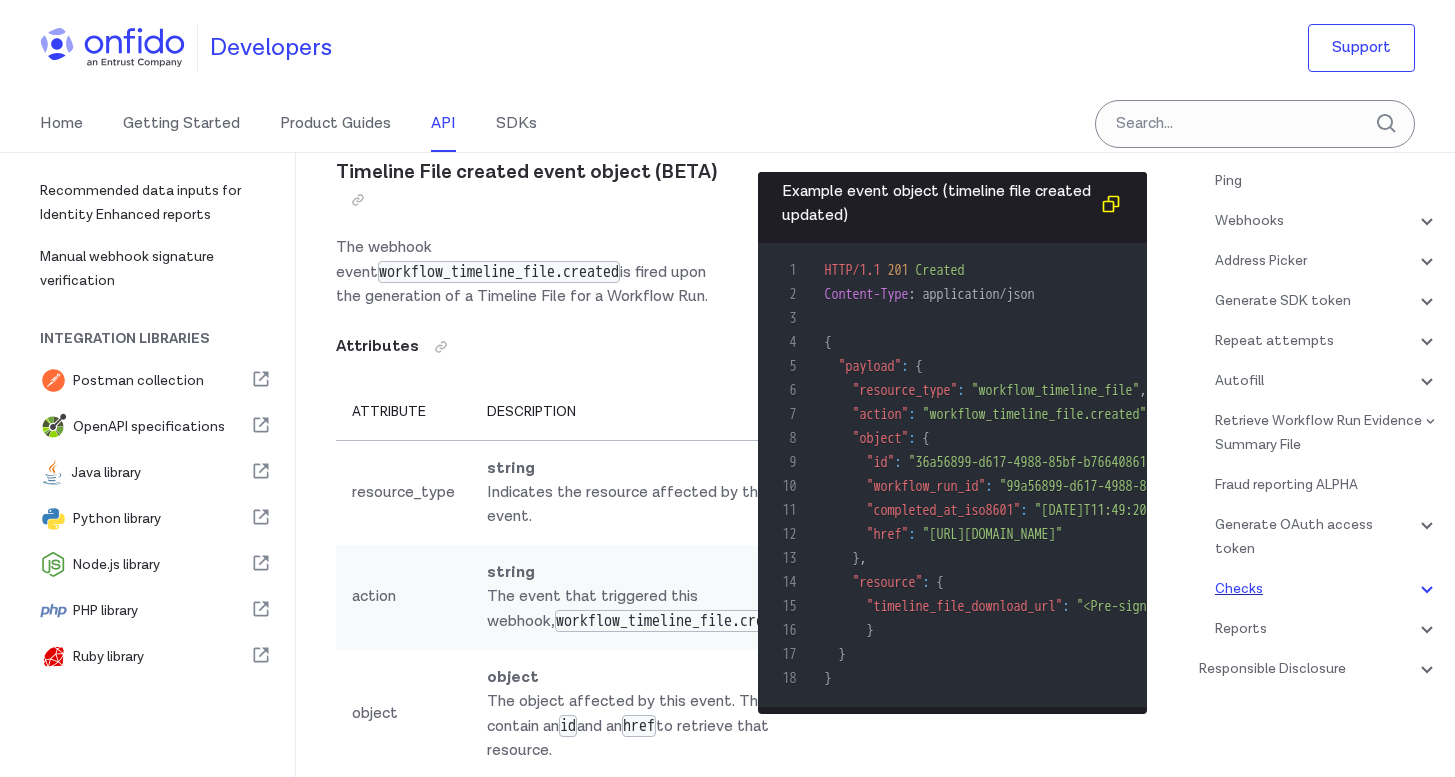 click on "Checks" at bounding box center [1327, 589] 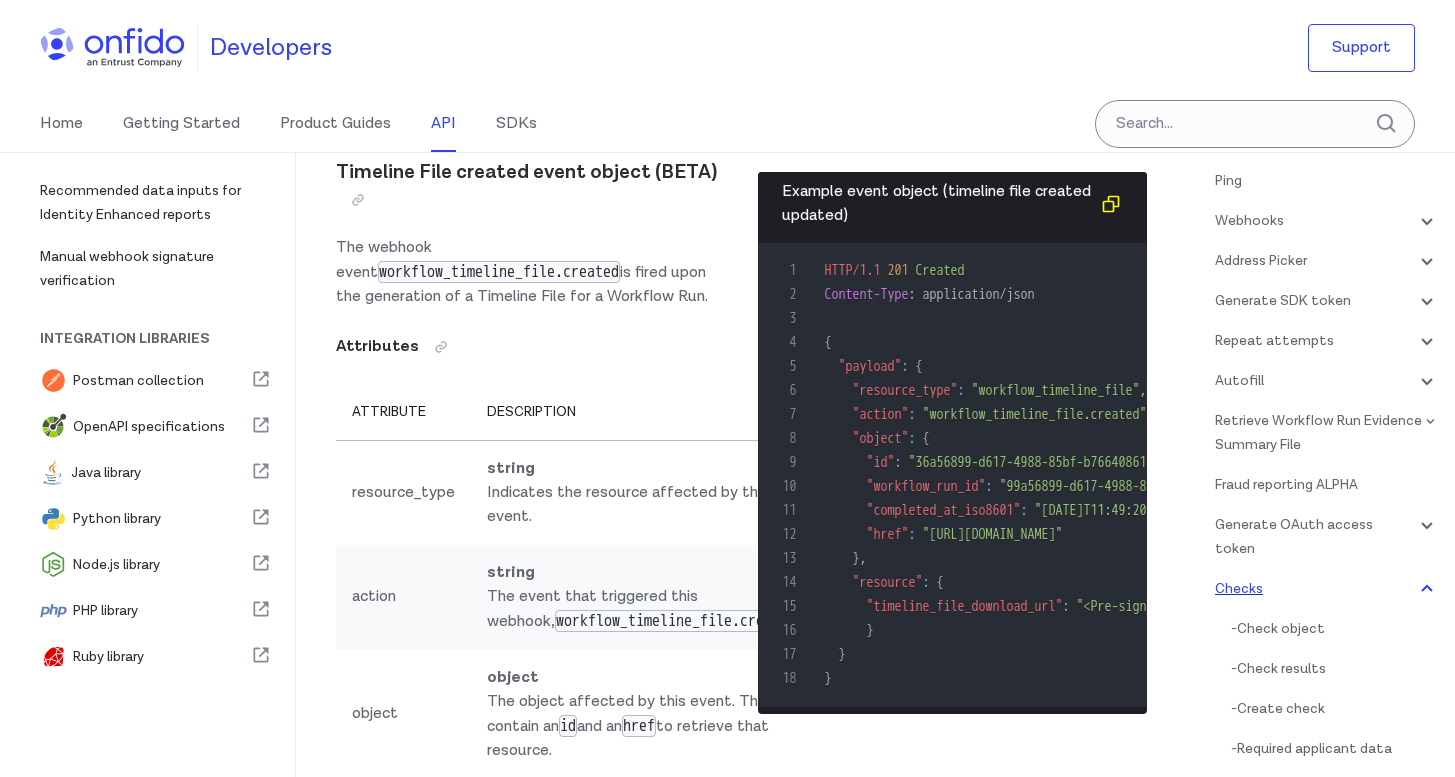 scroll, scrollTop: 226400, scrollLeft: 0, axis: vertical 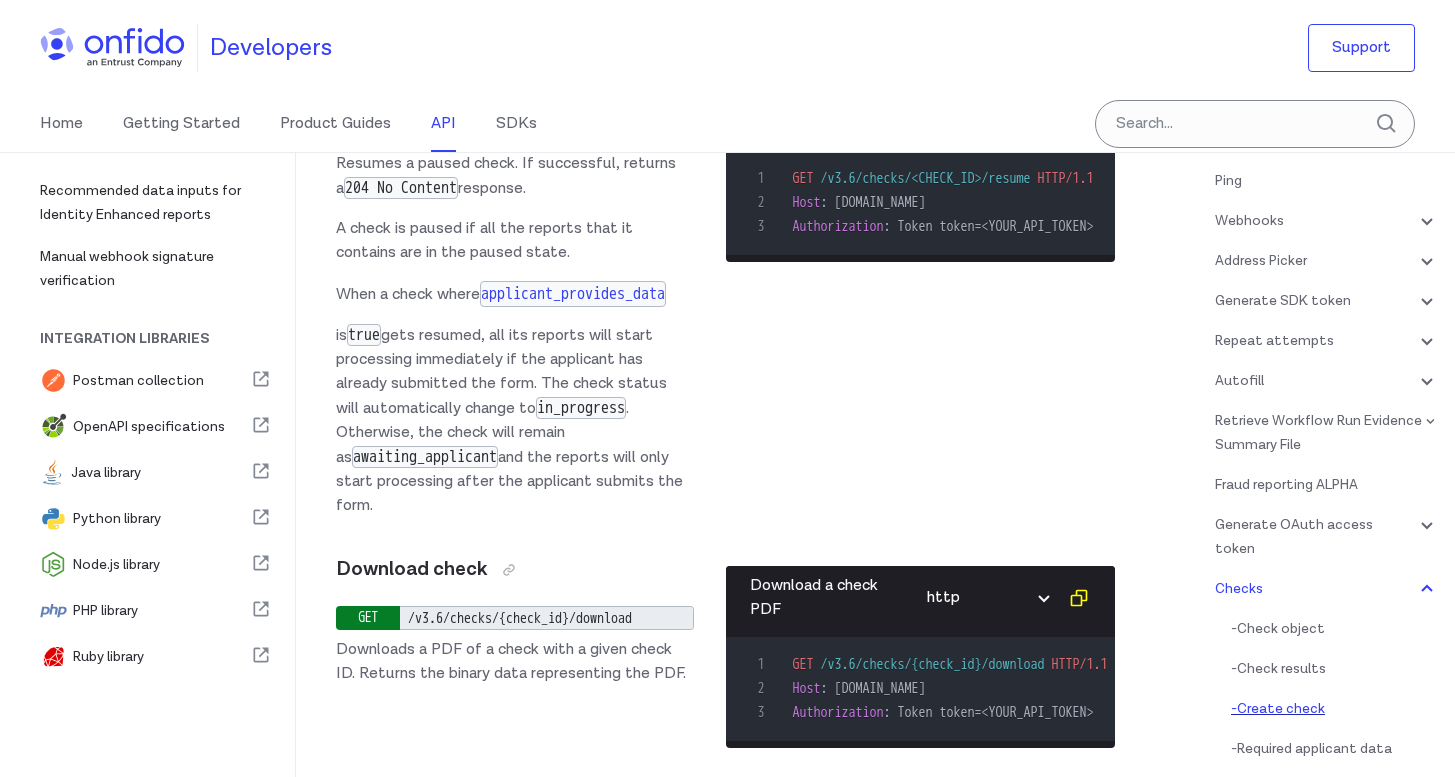 click on "-  Create check" at bounding box center [1335, 709] 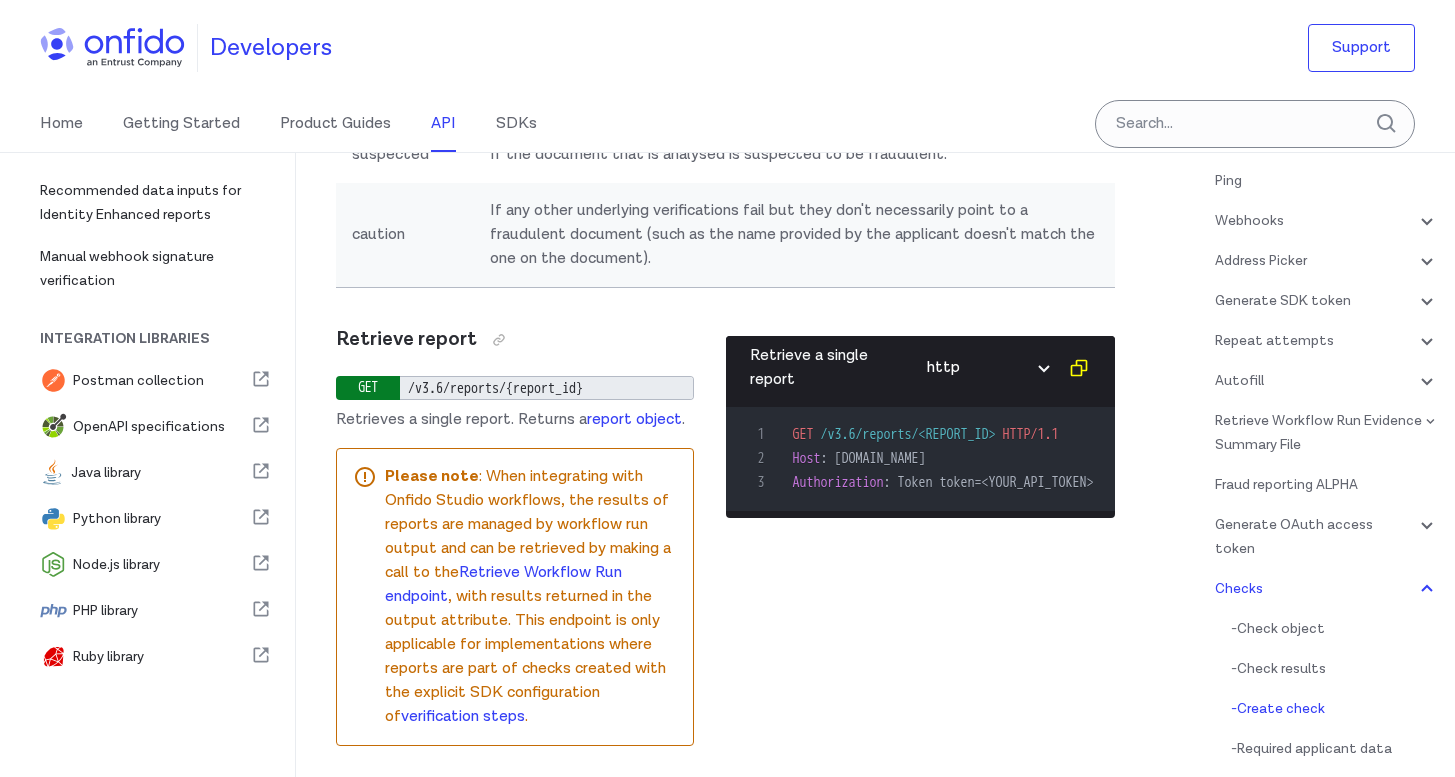 scroll, scrollTop: 229855, scrollLeft: 0, axis: vertical 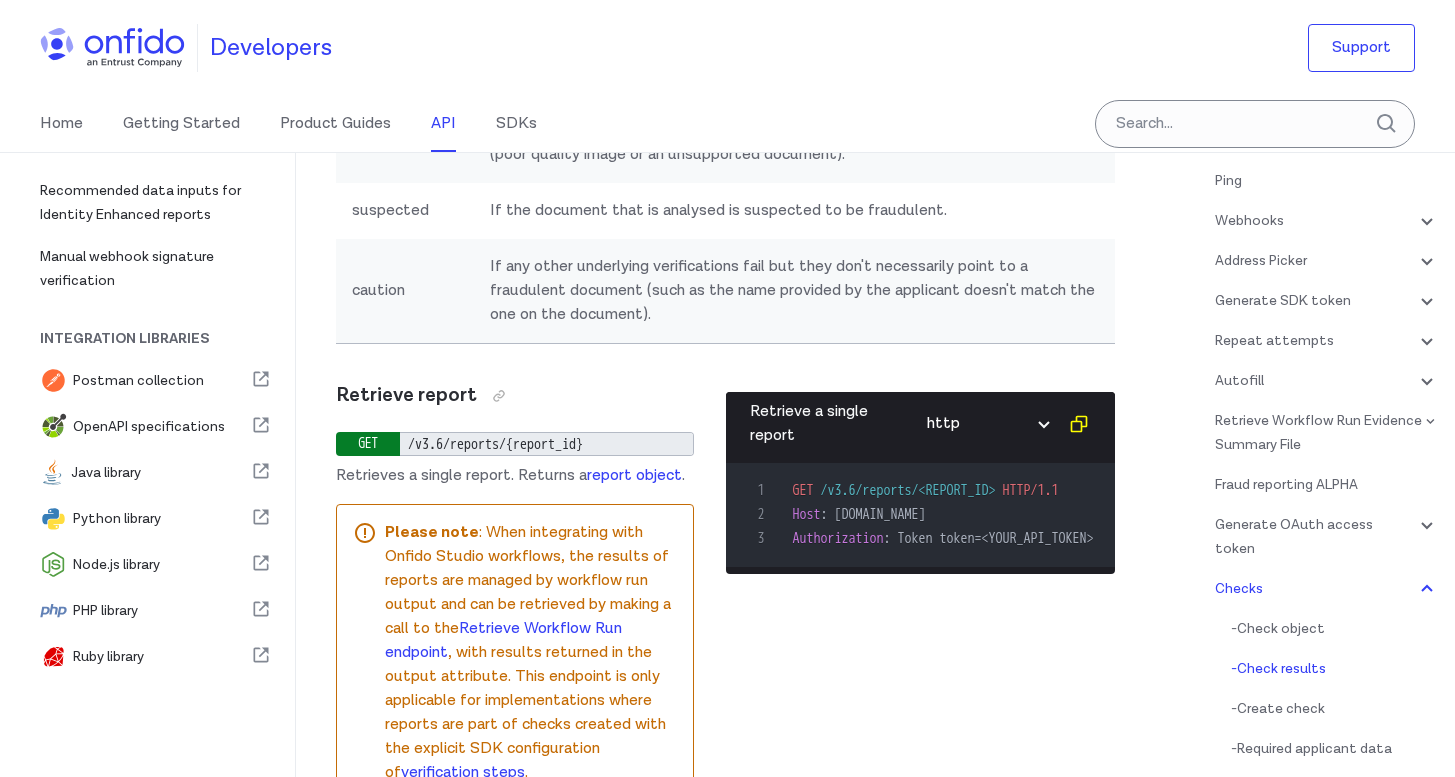 click at bounding box center [480, -12040] 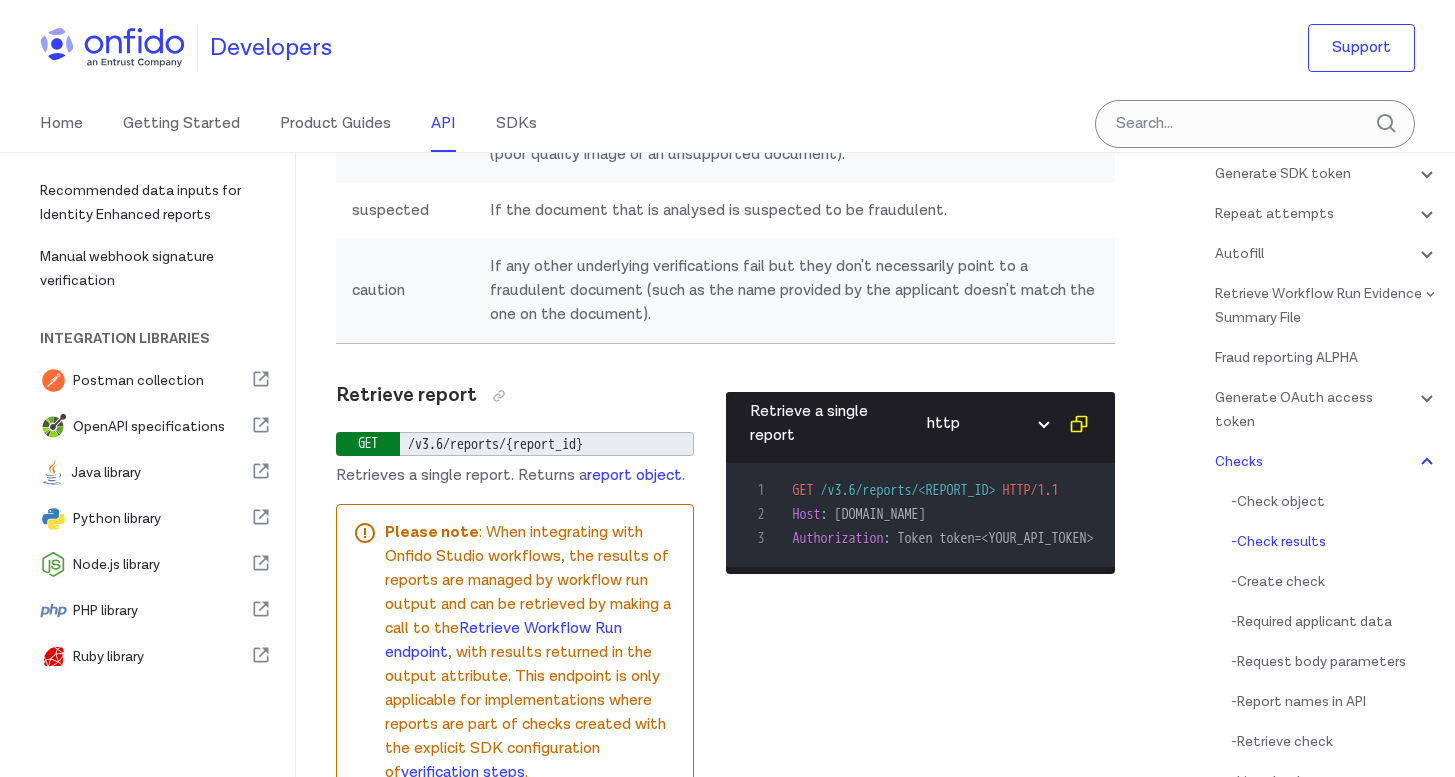 scroll, scrollTop: 676, scrollLeft: 0, axis: vertical 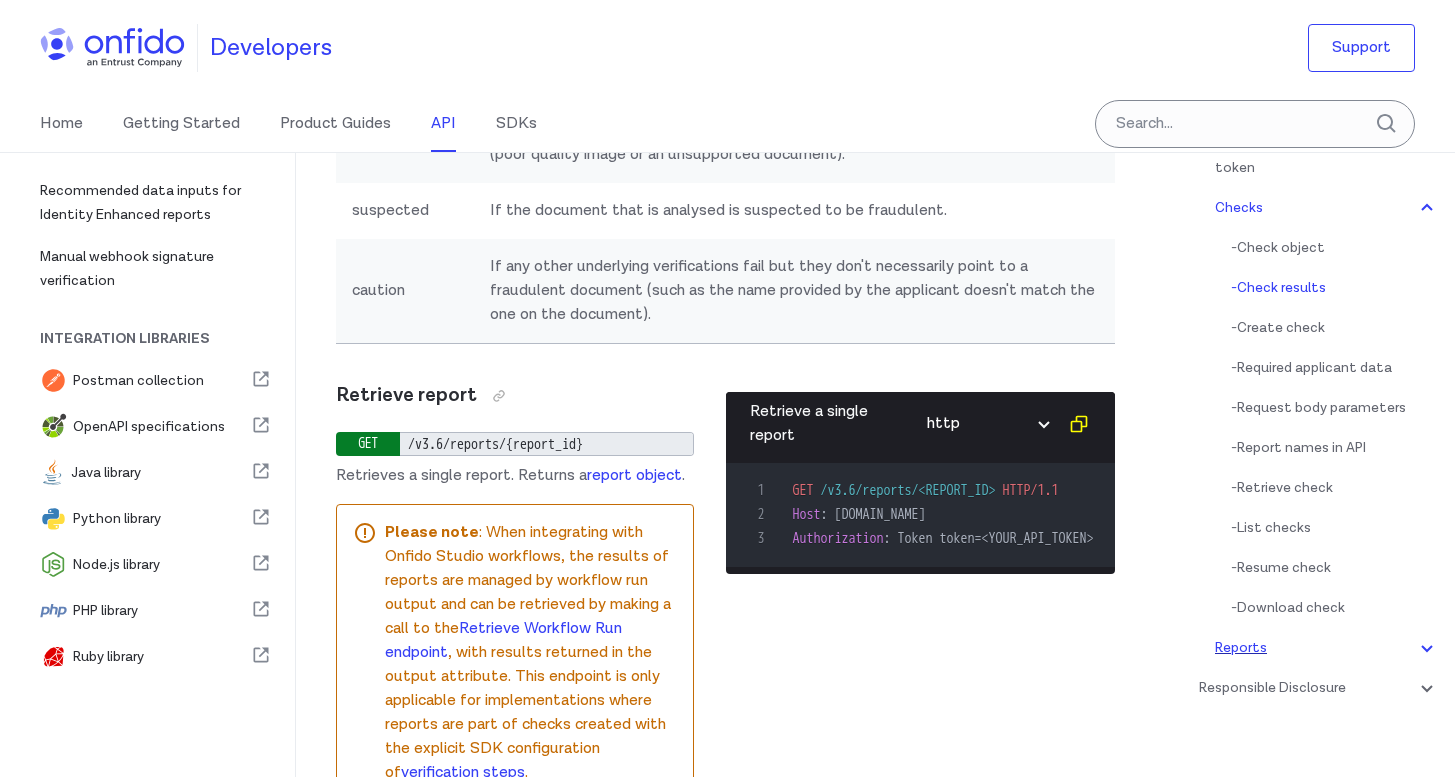 click on "Reports" at bounding box center [1327, 648] 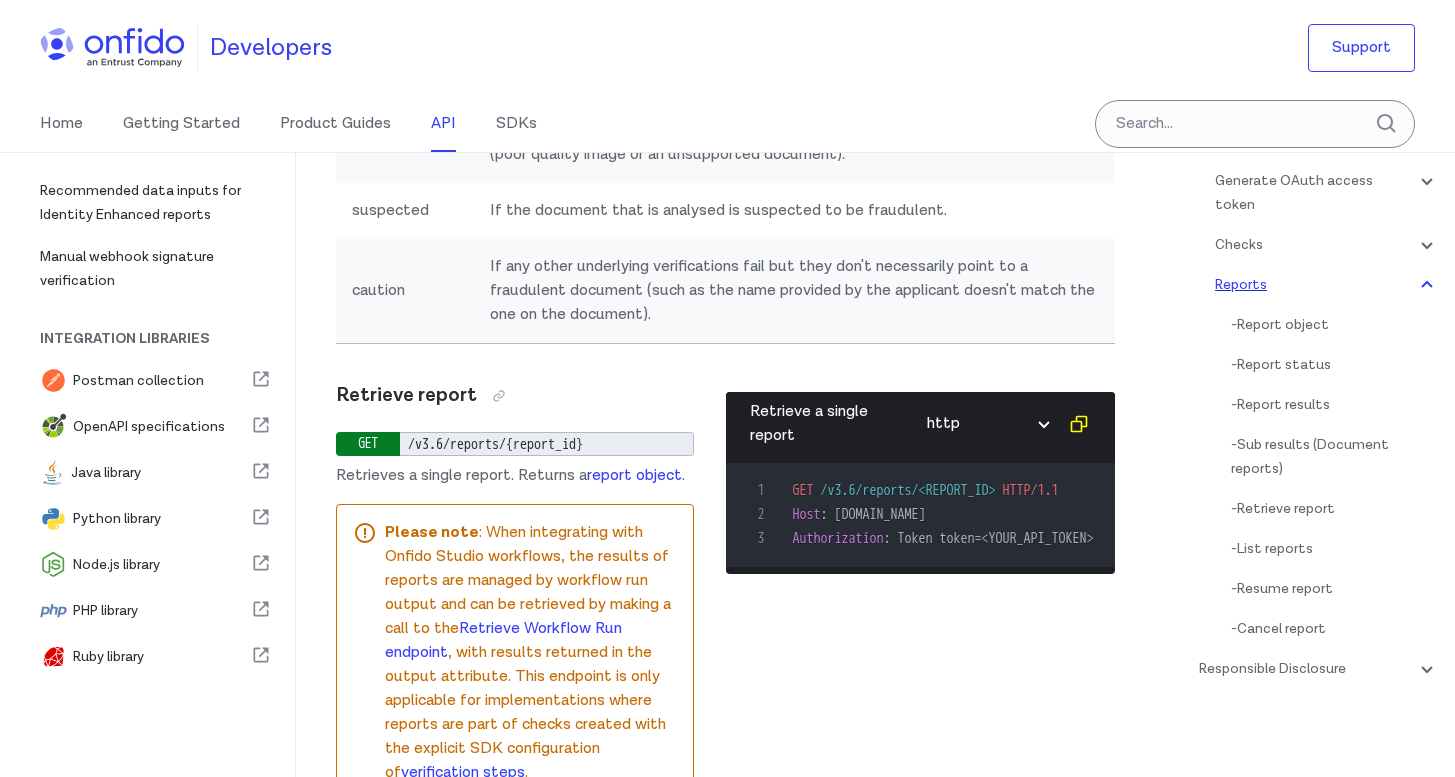 scroll, scrollTop: 239434, scrollLeft: 0, axis: vertical 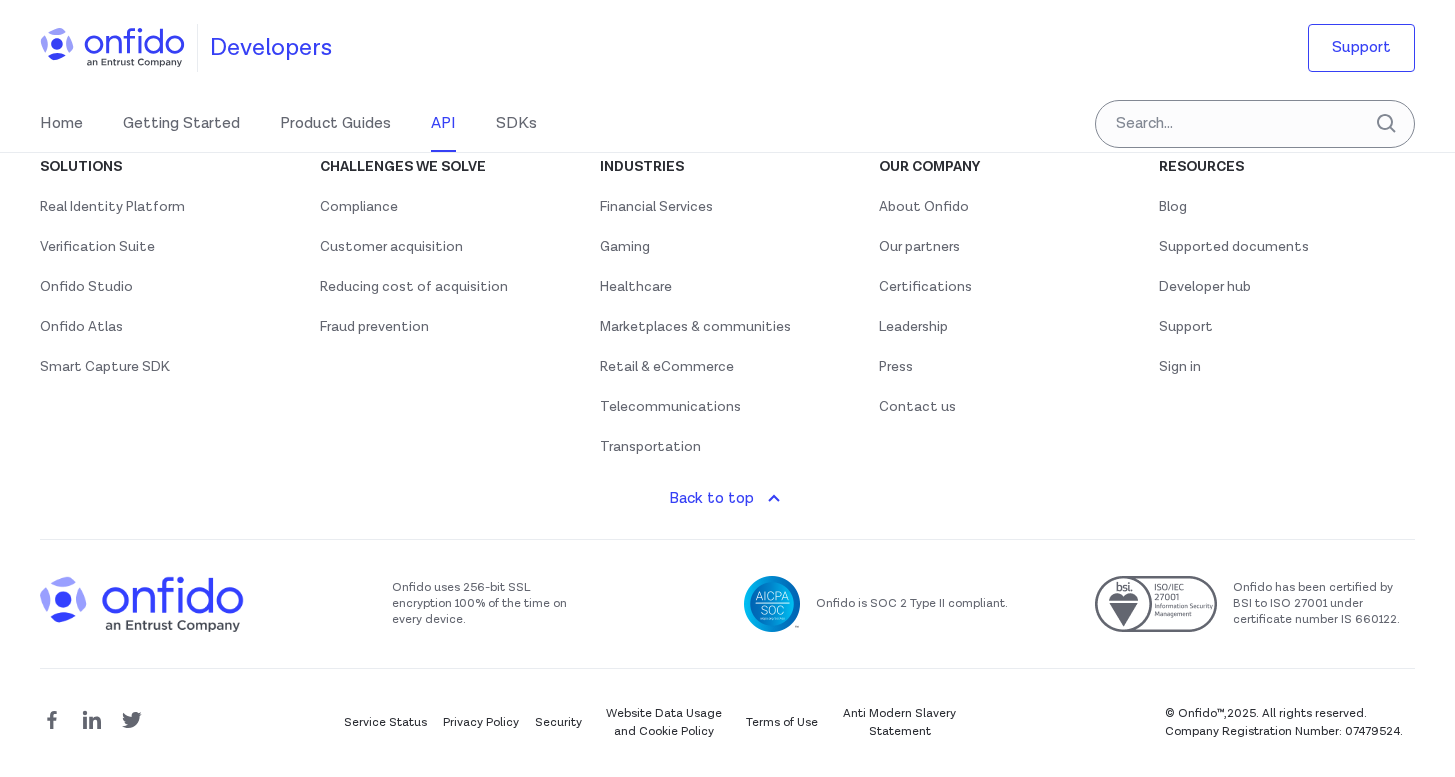 click on "Report Types" at bounding box center (1319, -259) 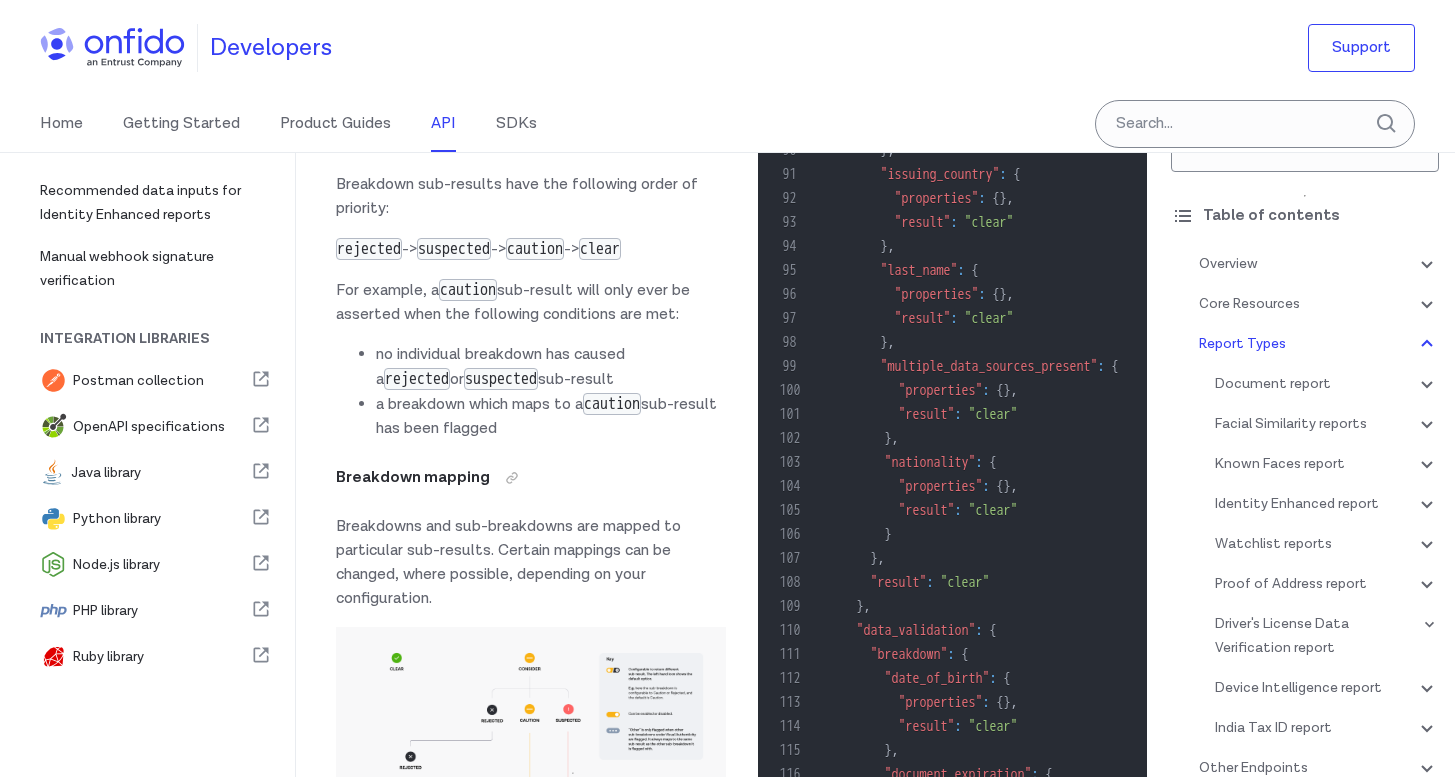 scroll, scrollTop: 162, scrollLeft: 0, axis: vertical 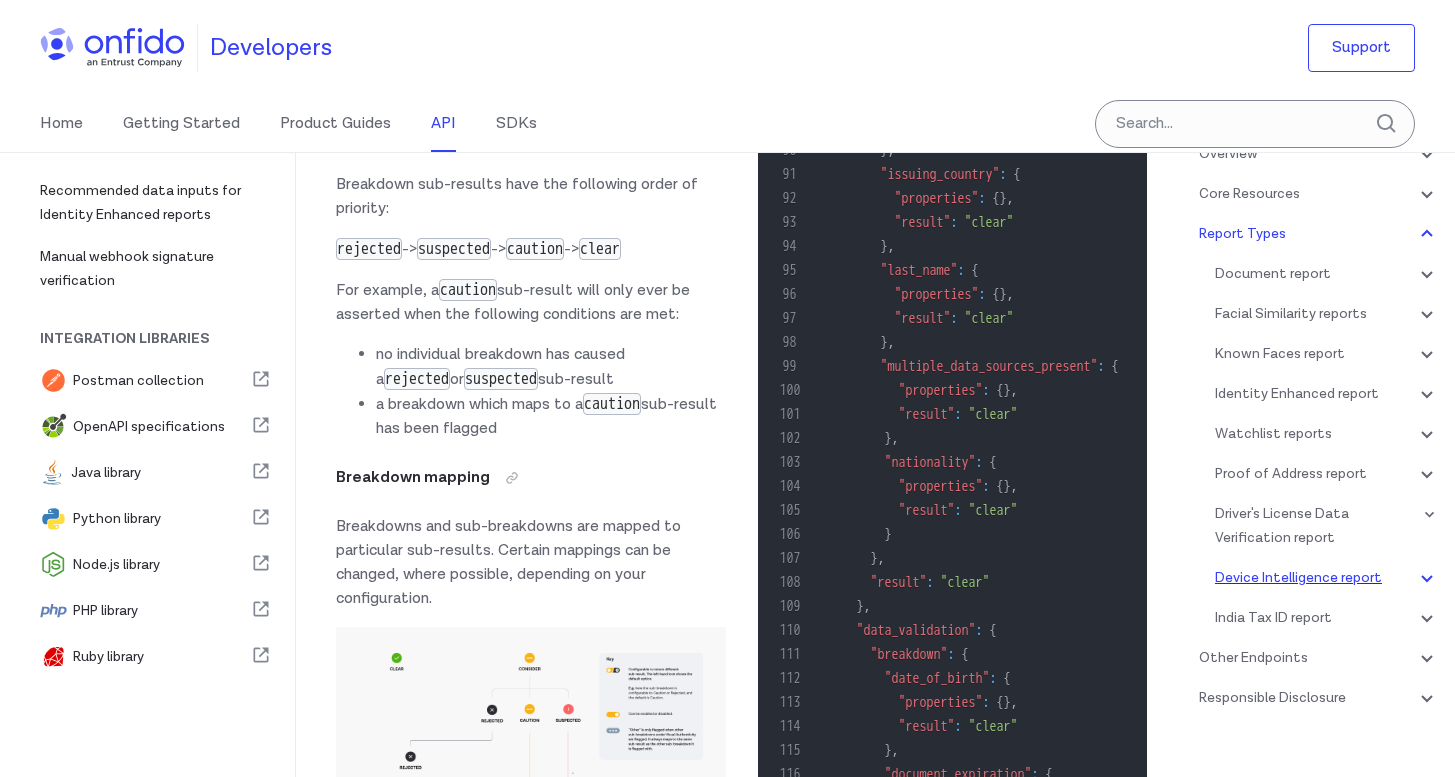 click on "Device Intelligence report" at bounding box center [1327, 578] 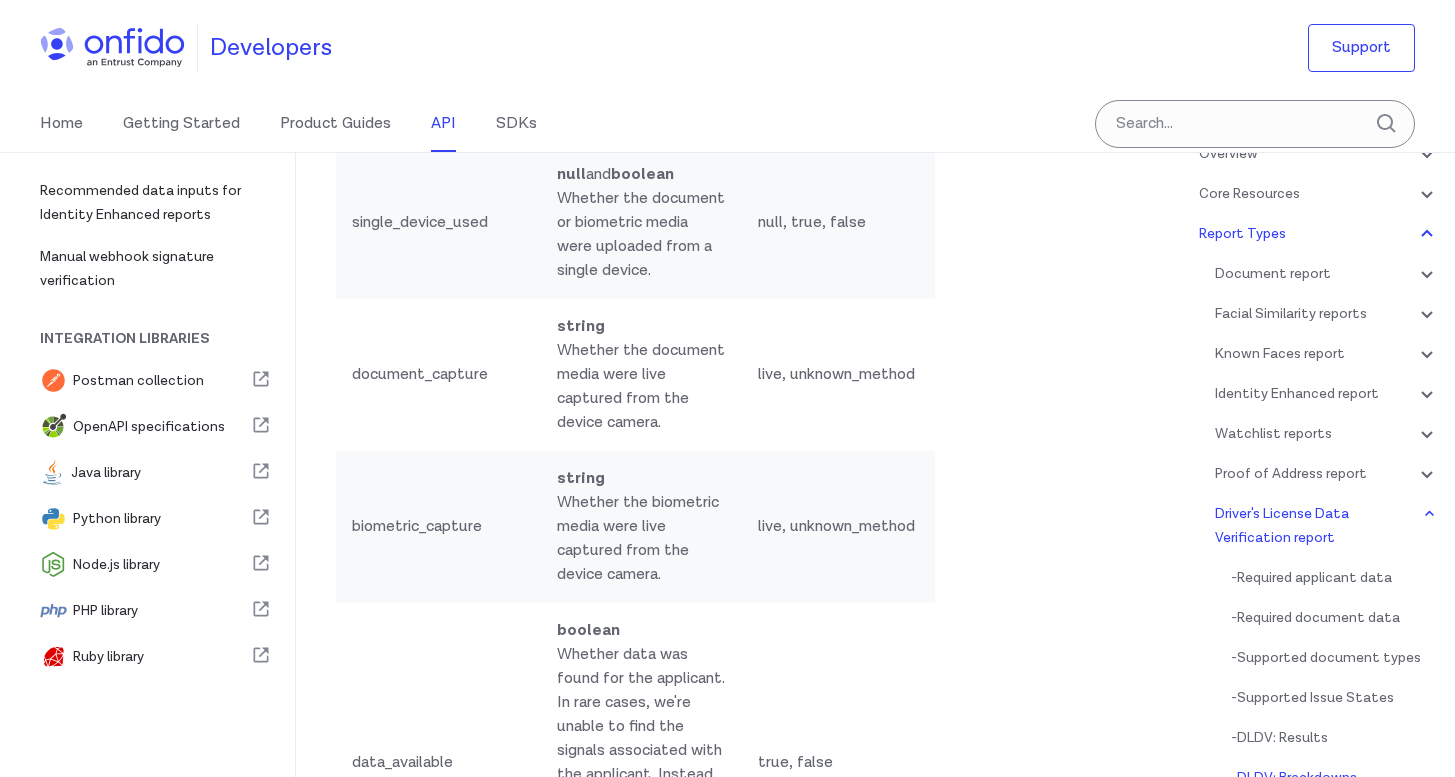 scroll, scrollTop: 172747, scrollLeft: 0, axis: vertical 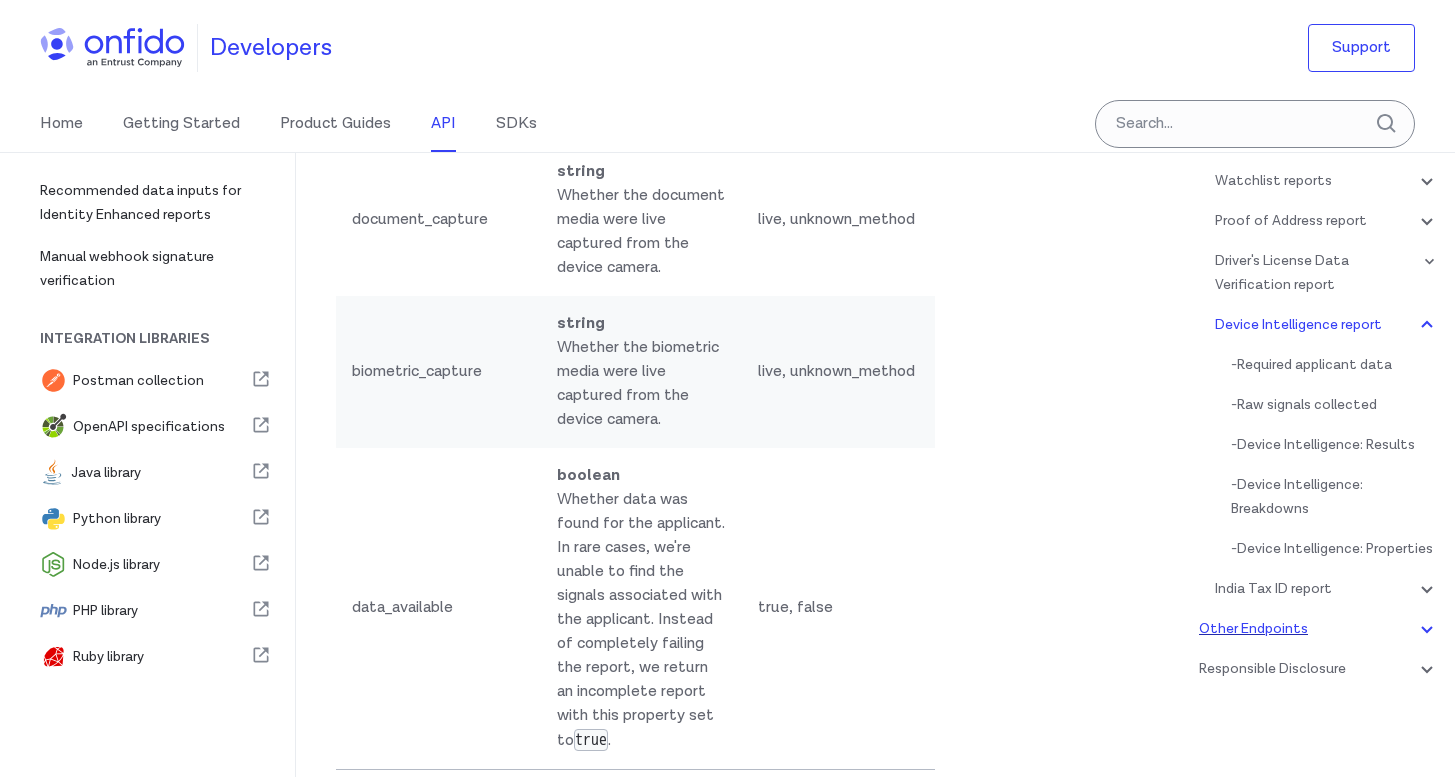 click on "Other Endpoints" at bounding box center [1319, 629] 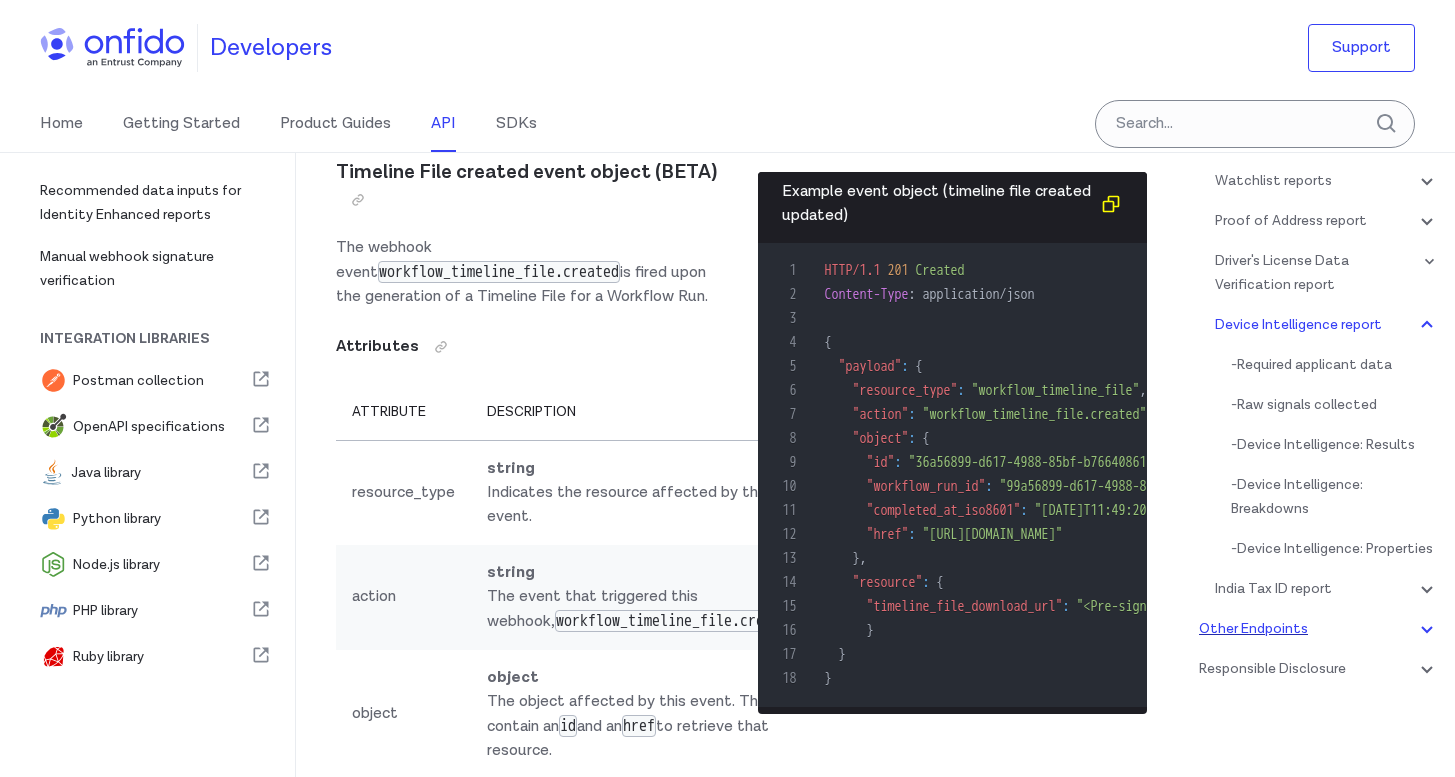 scroll, scrollTop: 295, scrollLeft: 0, axis: vertical 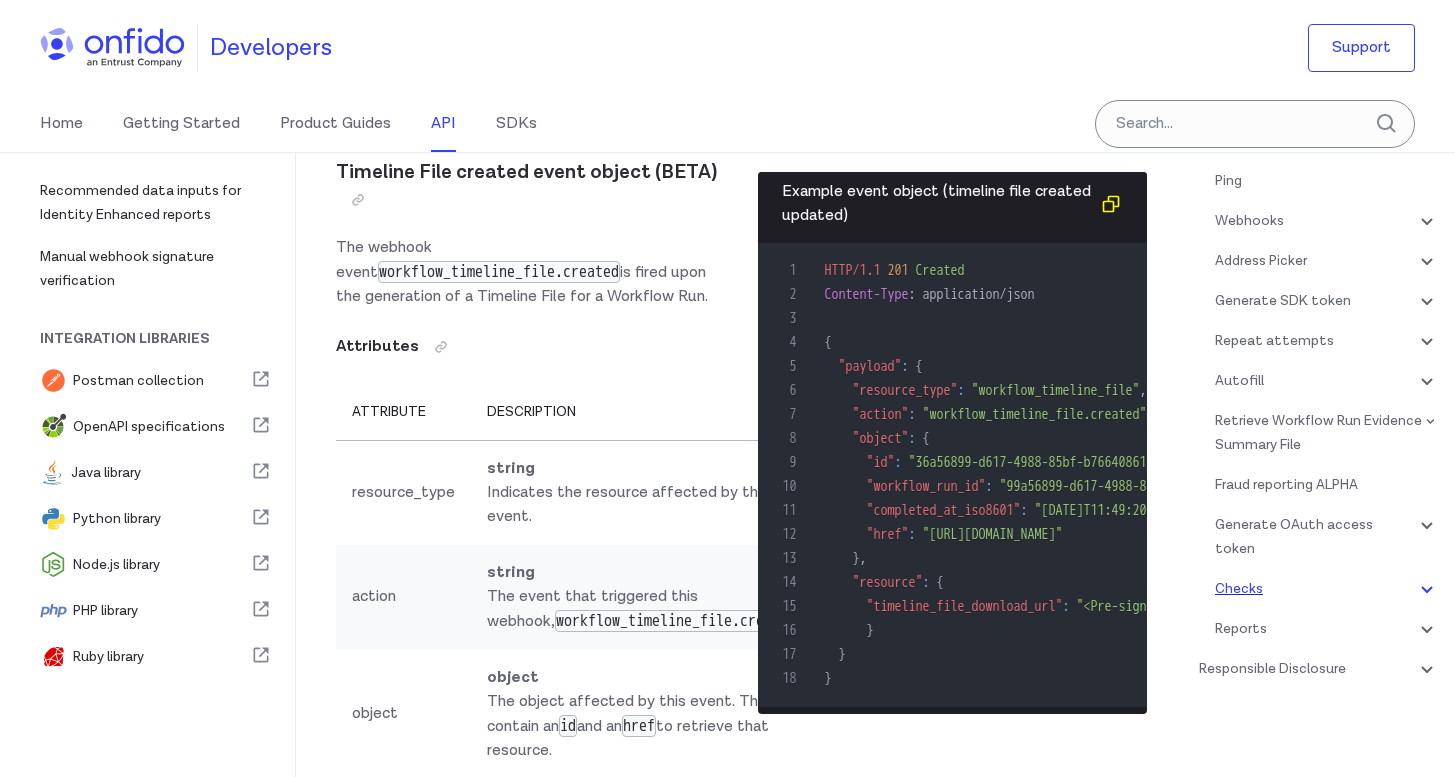 click on "Checks" at bounding box center (1327, 589) 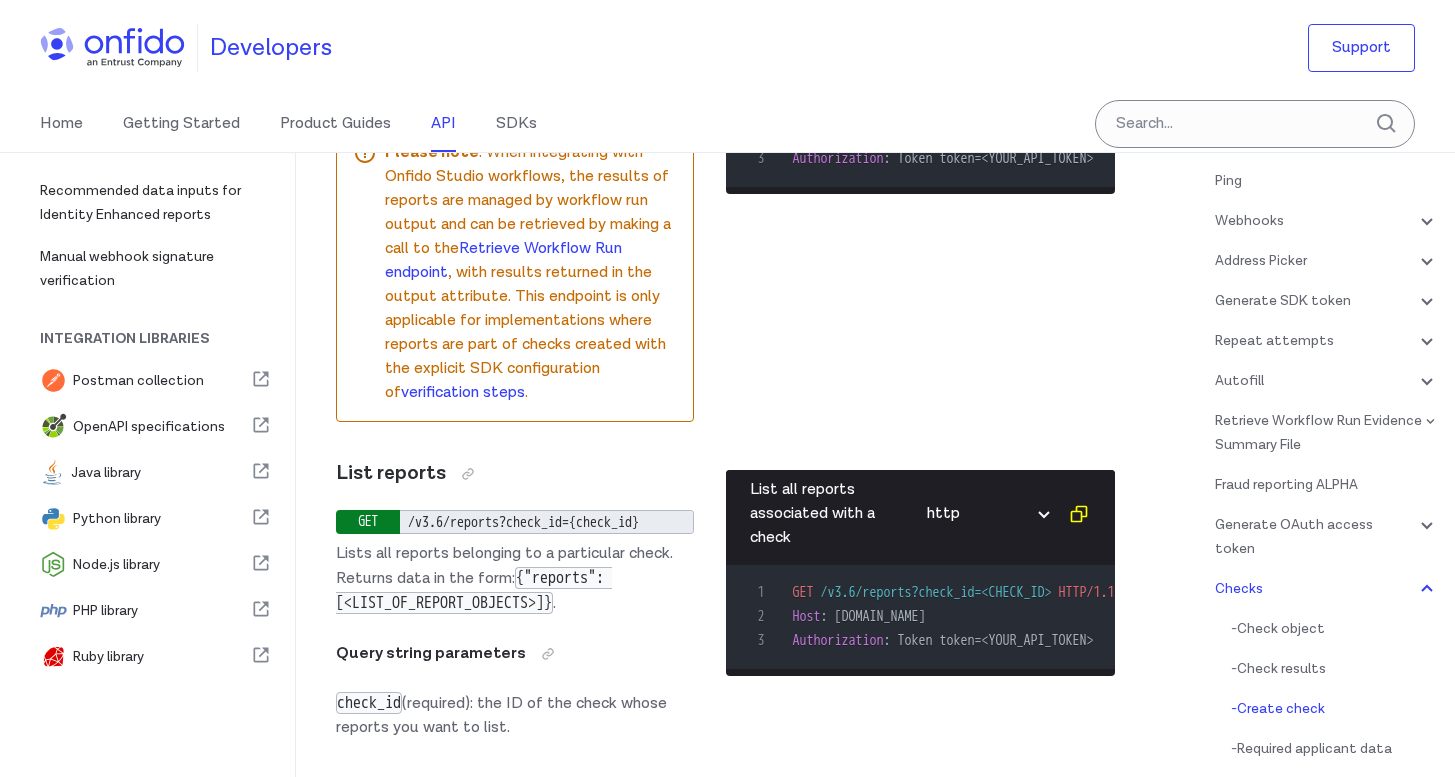 scroll, scrollTop: 230234, scrollLeft: 0, axis: vertical 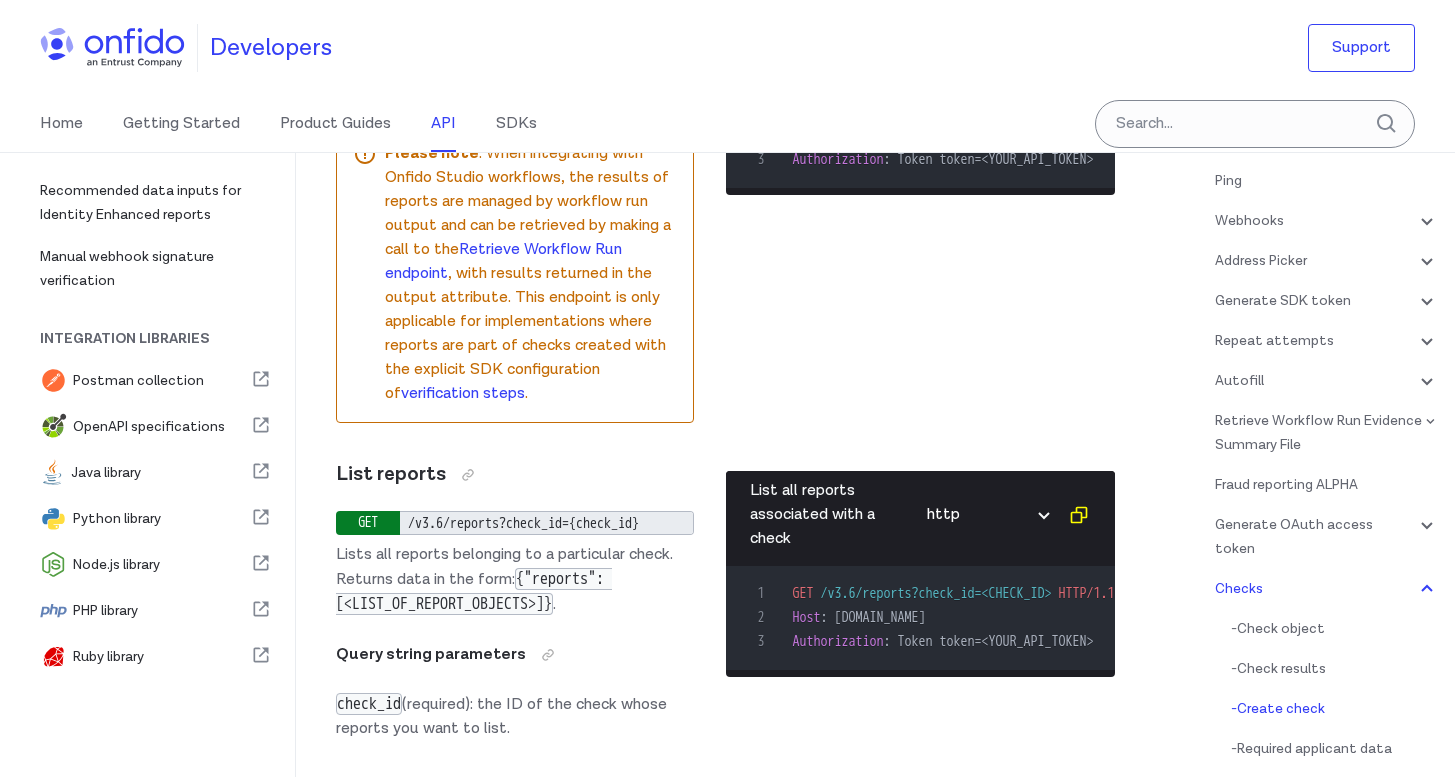 click on "reports" at bounding box center [416, -11880] 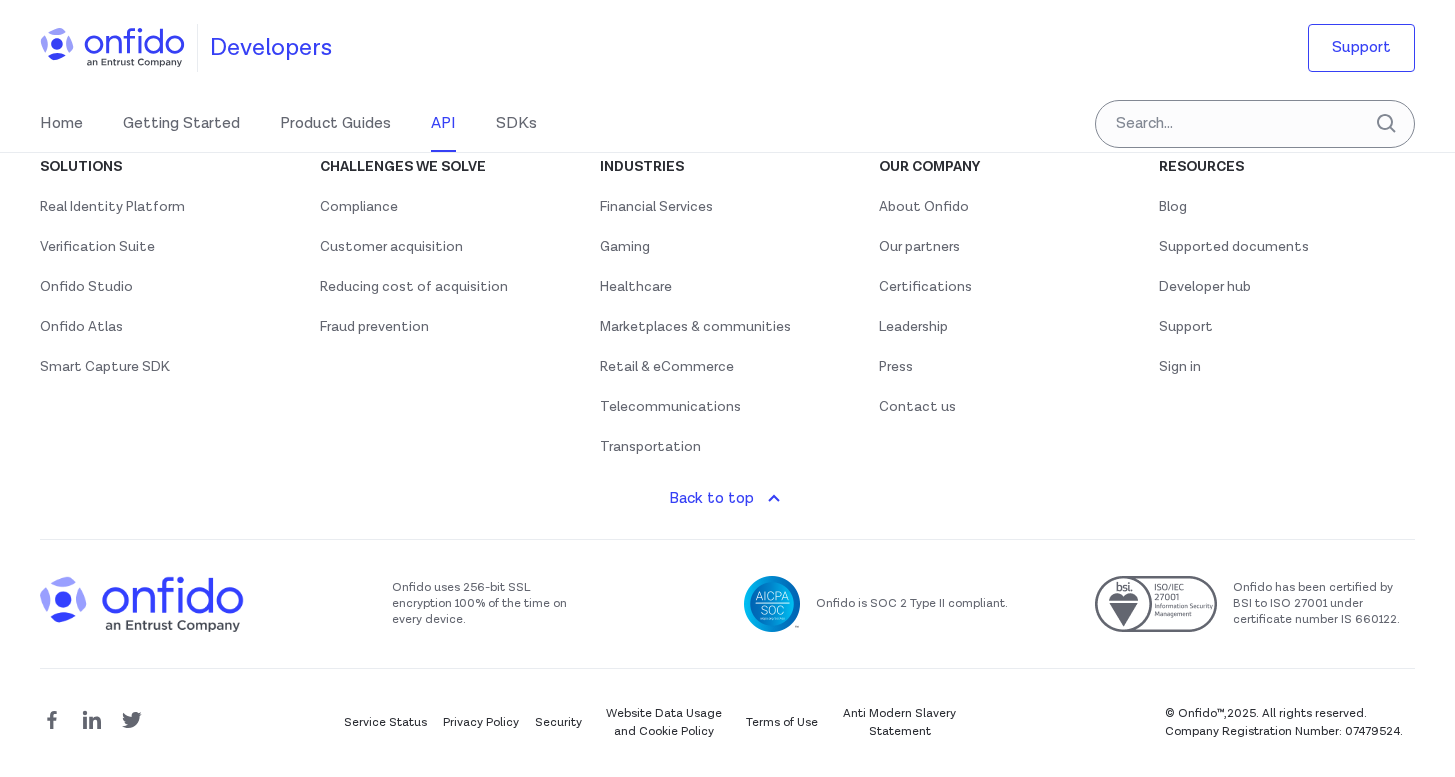 scroll, scrollTop: 242062, scrollLeft: 0, axis: vertical 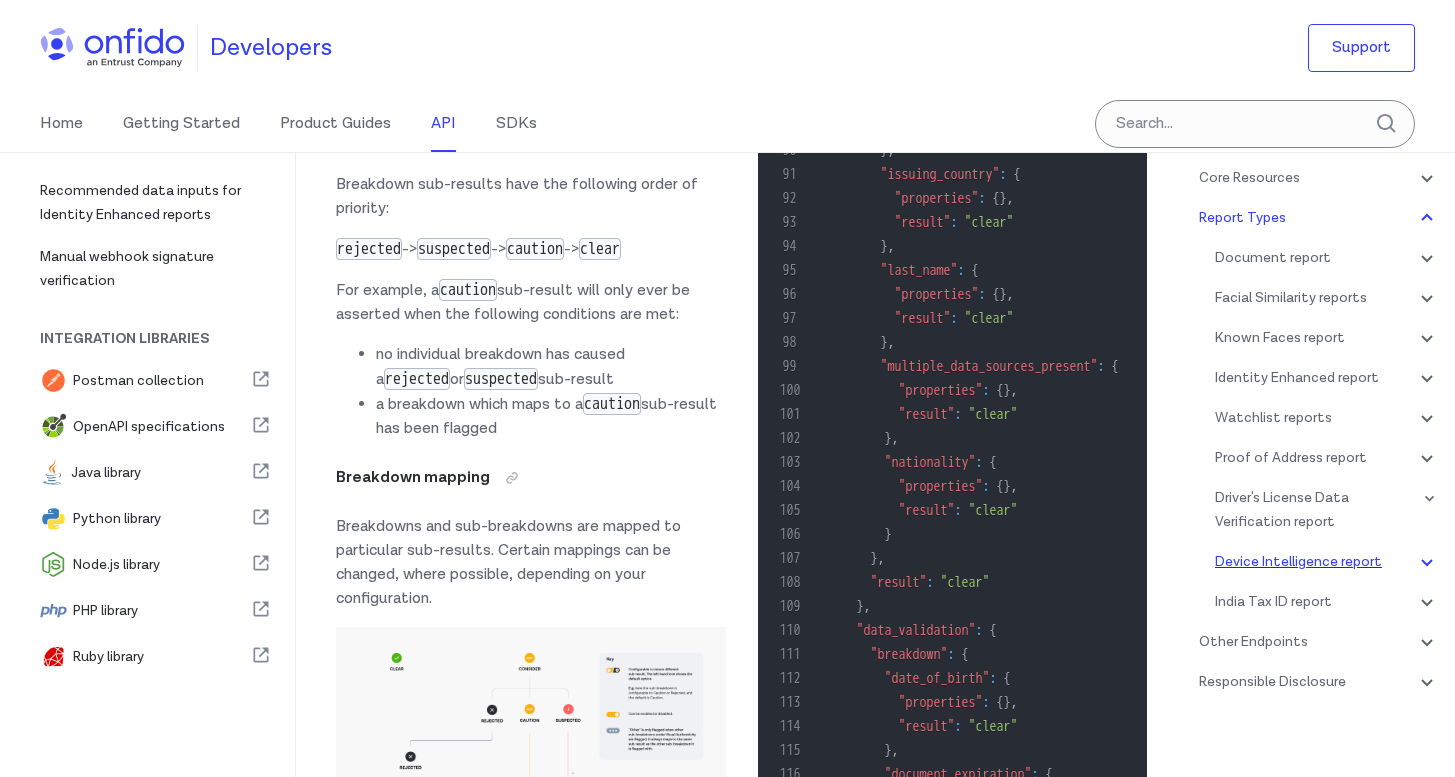 click on "Device Intelligence report" at bounding box center [1327, 562] 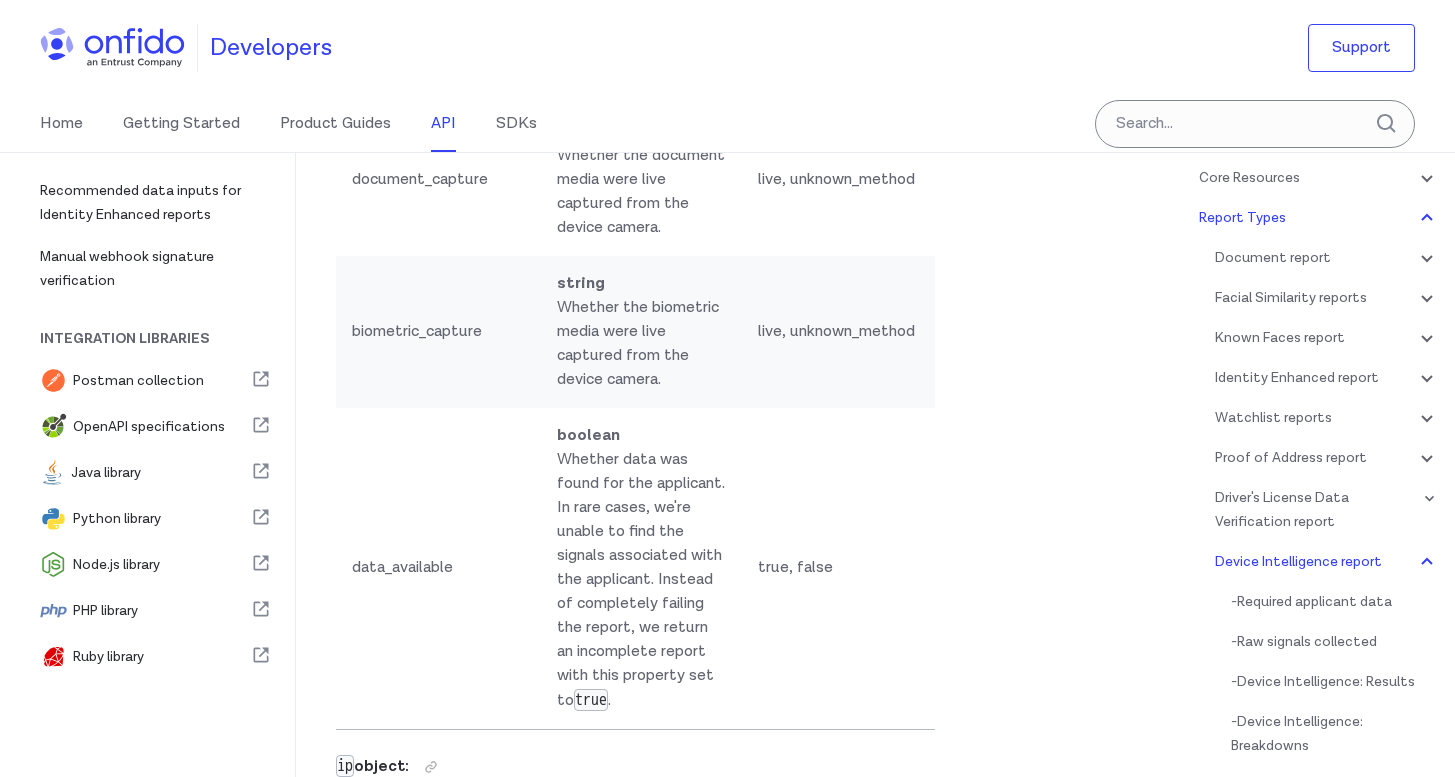 scroll, scrollTop: 172622, scrollLeft: 0, axis: vertical 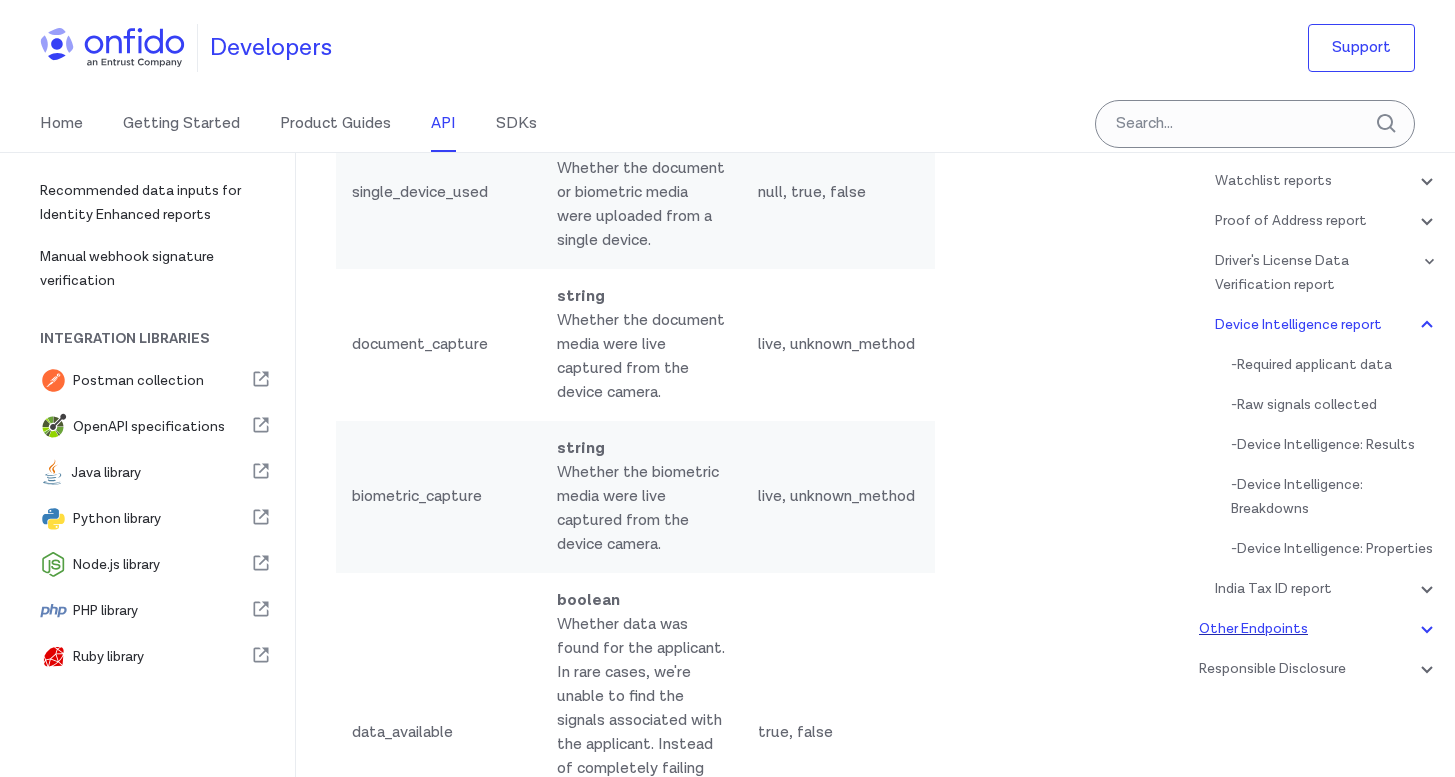 click on "Other Endpoints" at bounding box center (1319, 629) 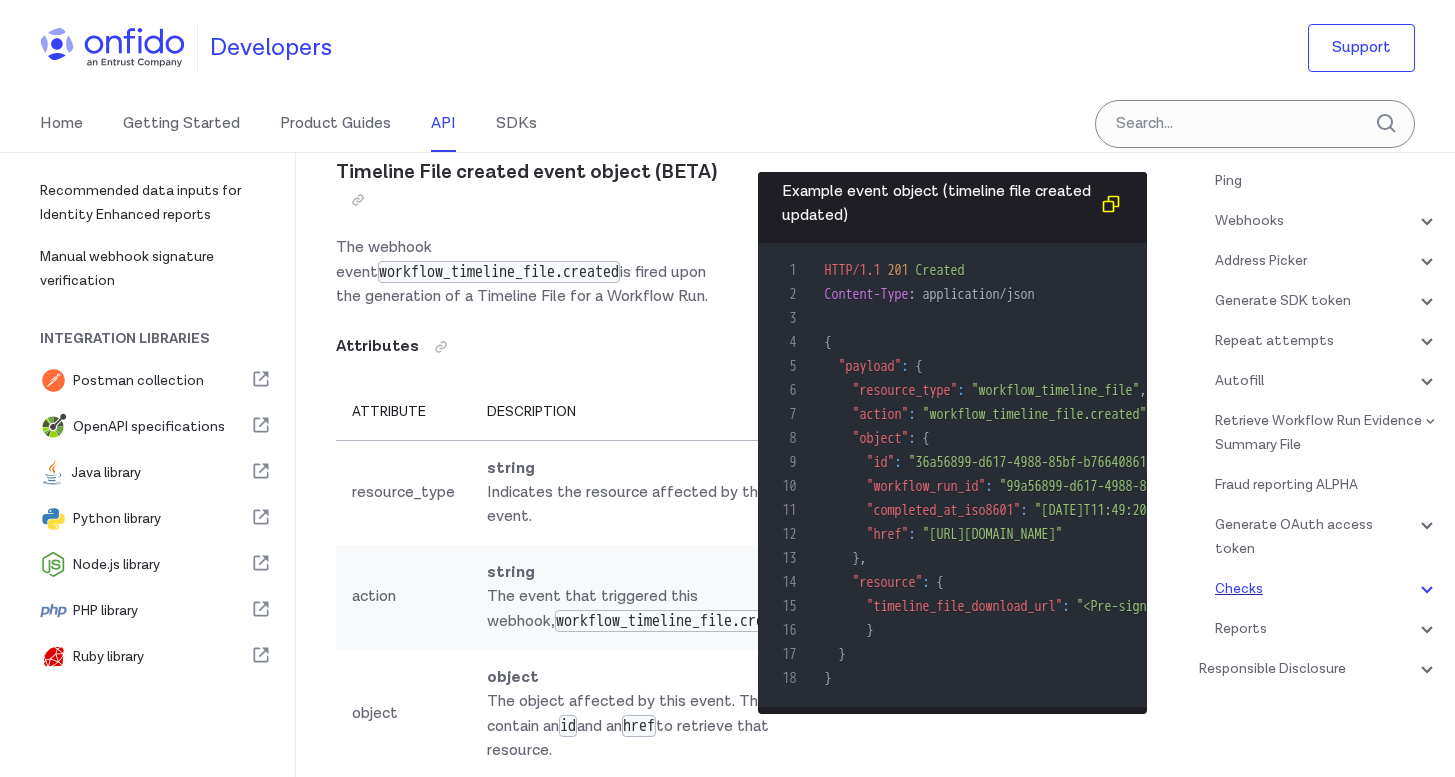 click on "Checks" at bounding box center (1327, 589) 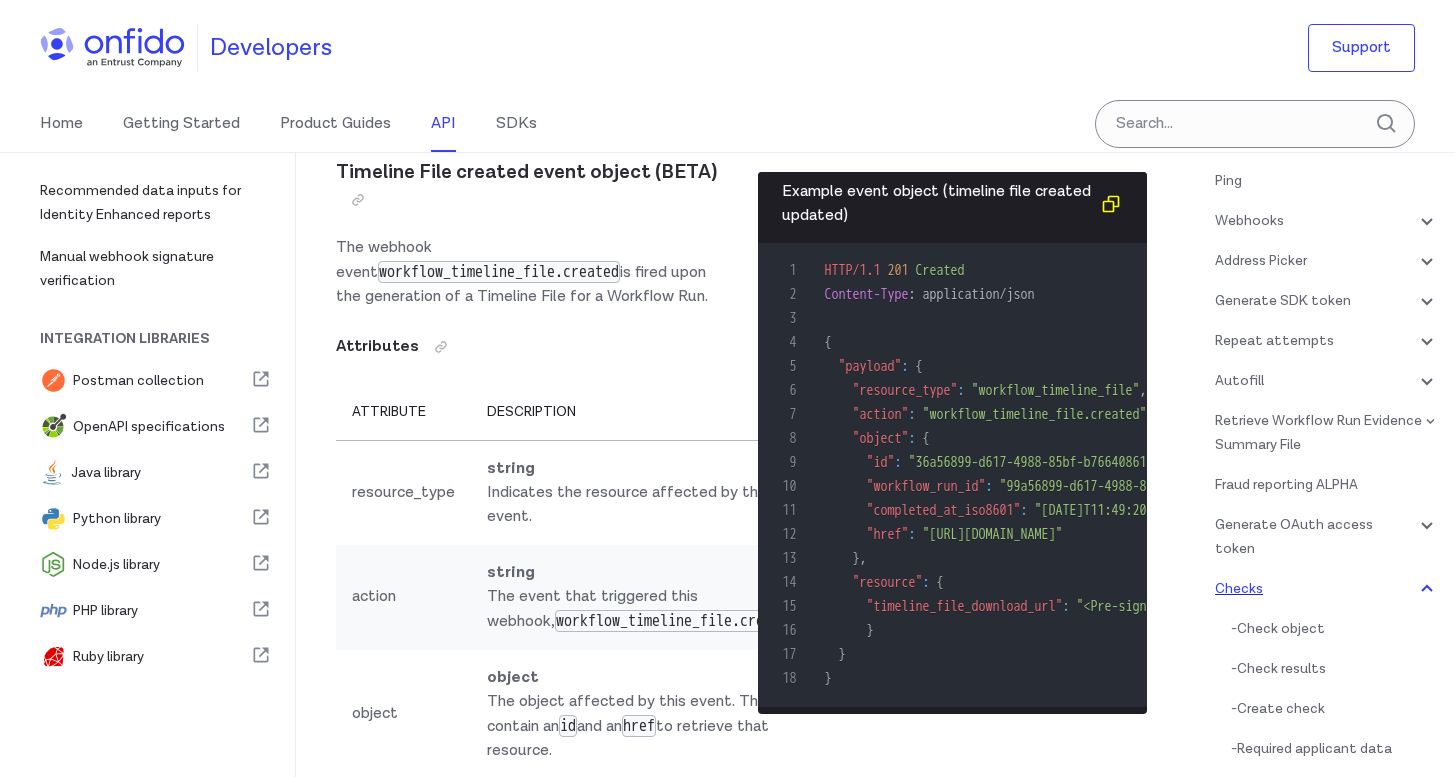scroll, scrollTop: 226400, scrollLeft: 0, axis: vertical 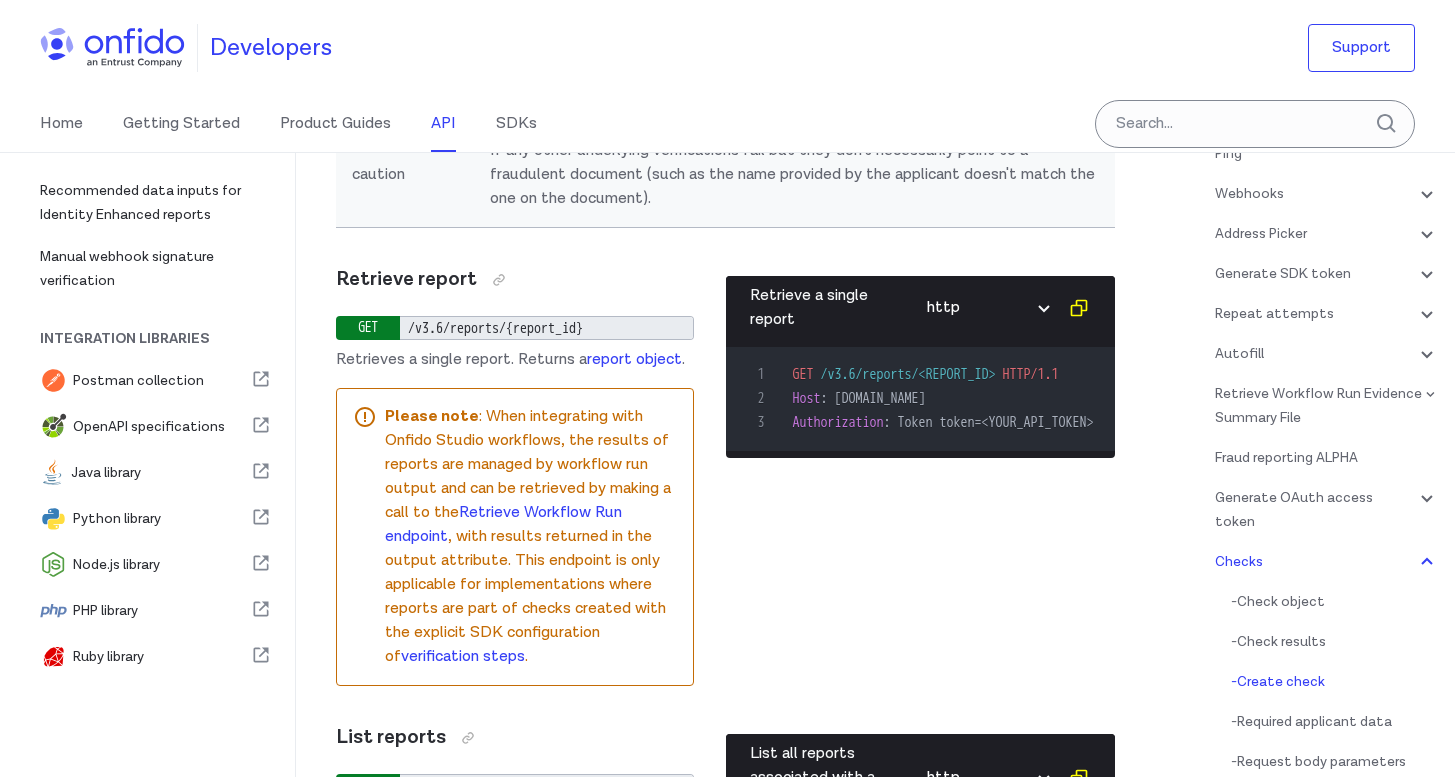 click at bounding box center (480, -12156) 